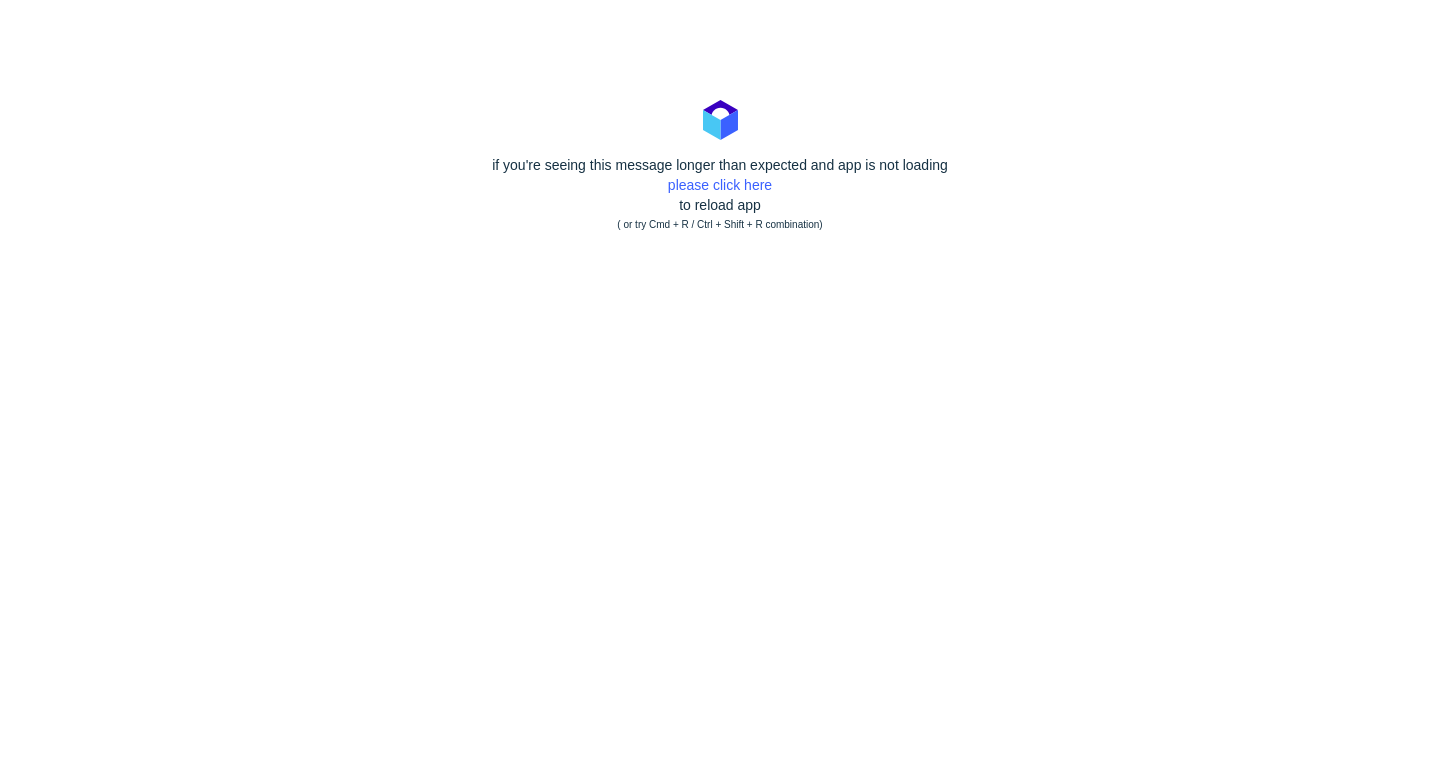 scroll, scrollTop: 0, scrollLeft: 0, axis: both 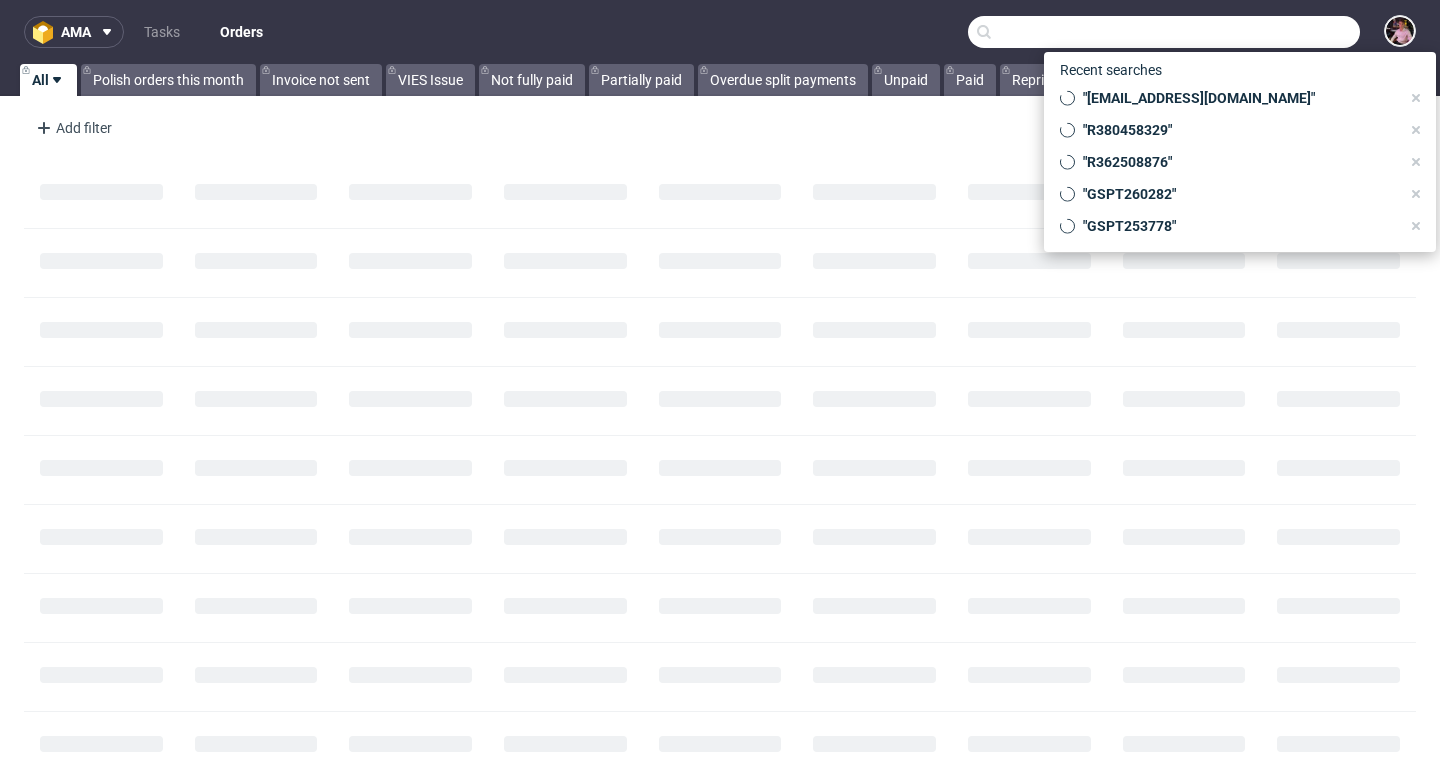 click at bounding box center [1164, 32] 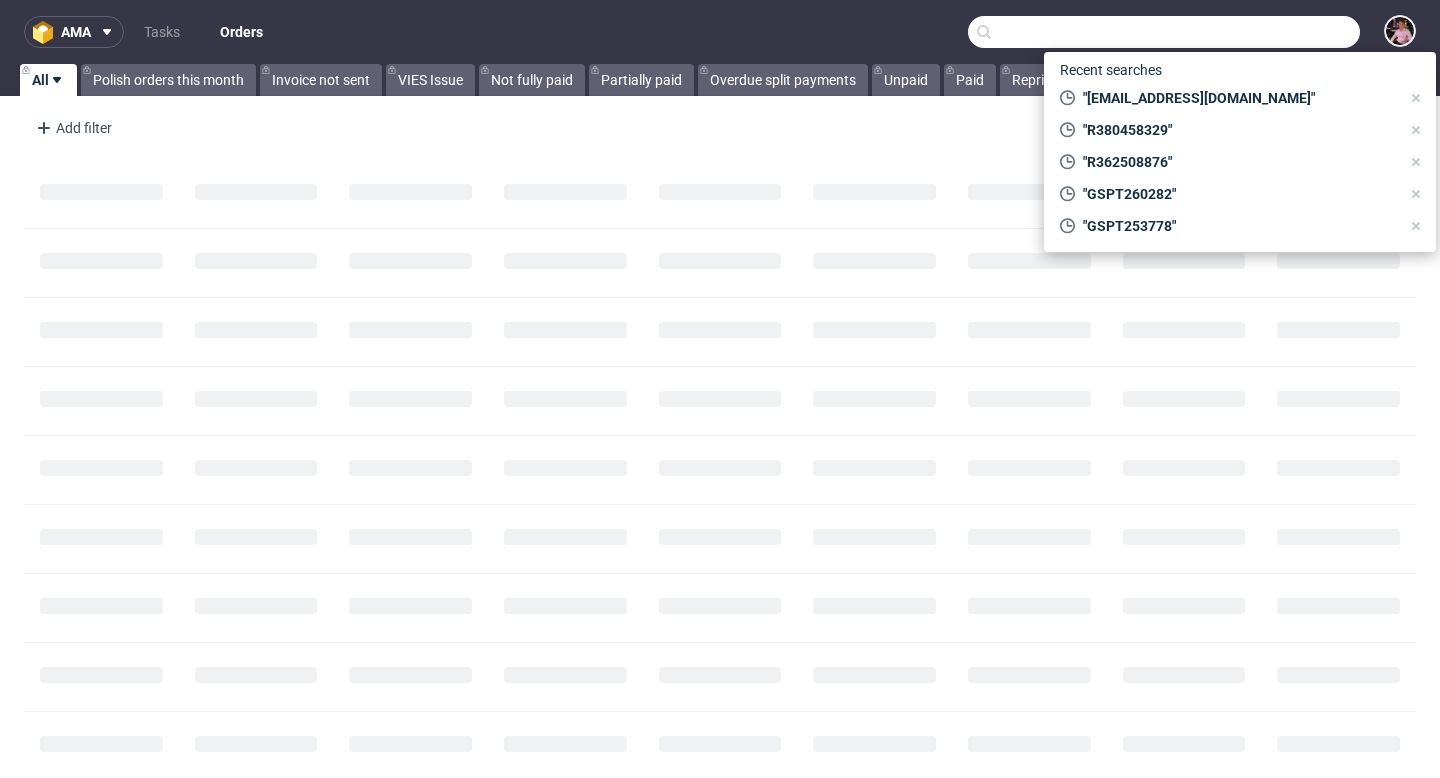 paste on "R207020200" 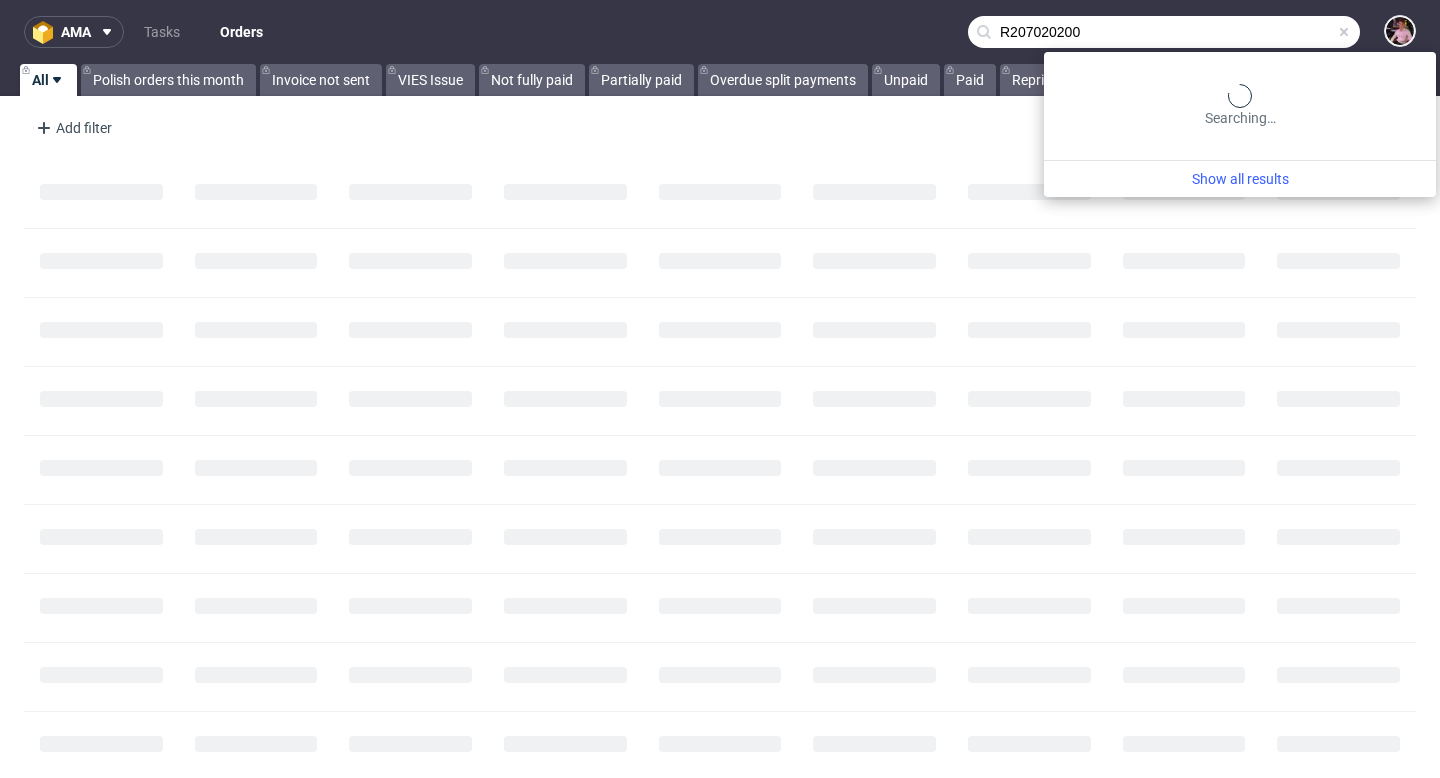 type on "R207020200" 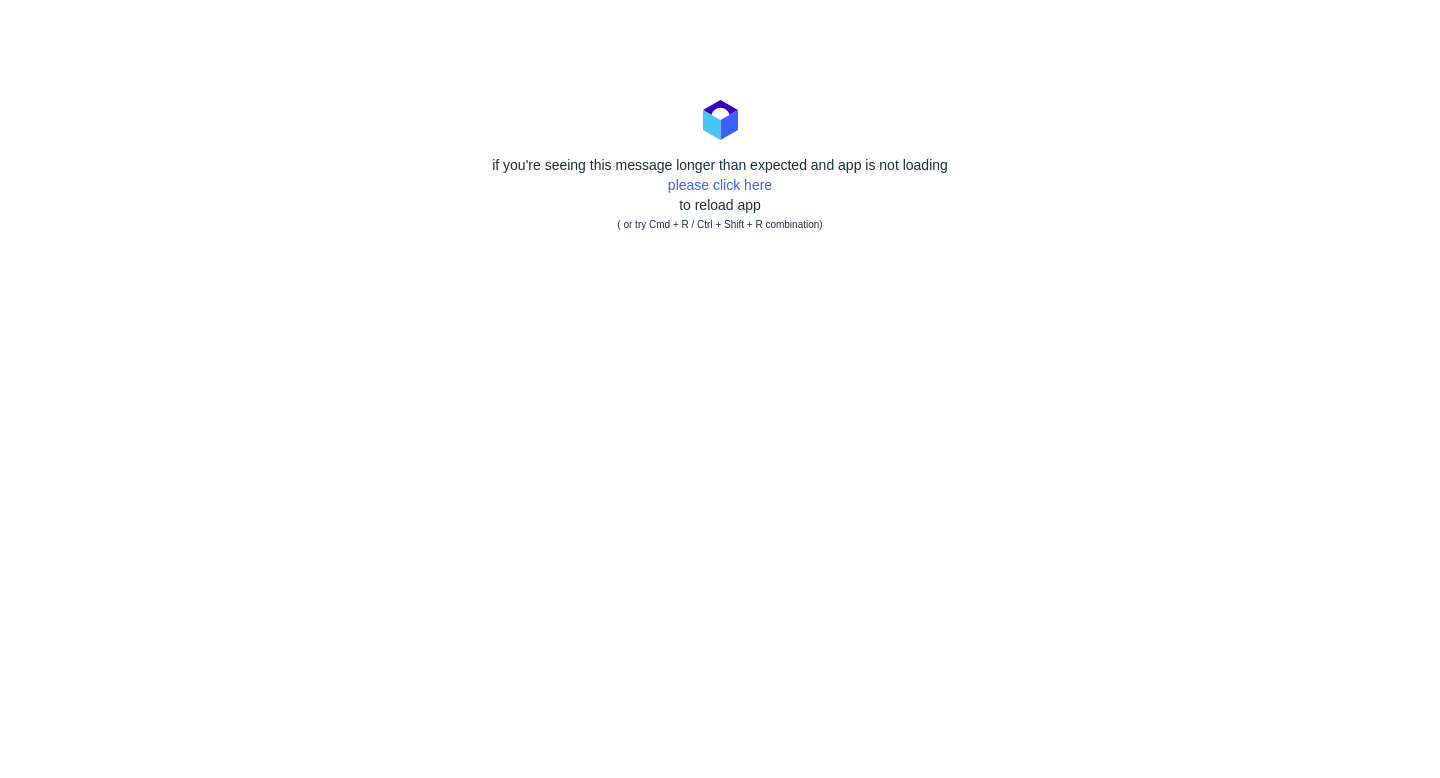 scroll, scrollTop: 0, scrollLeft: 0, axis: both 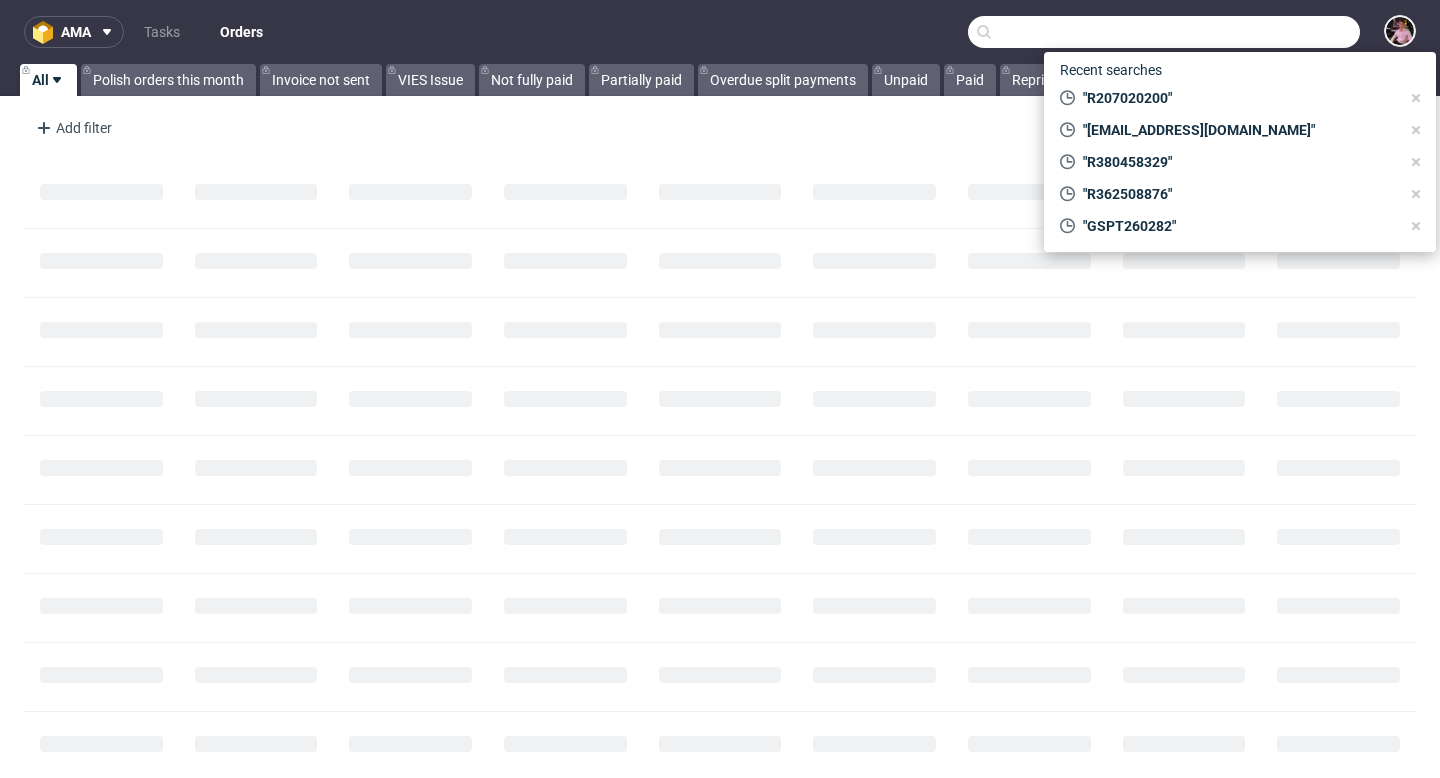 click at bounding box center (1164, 32) 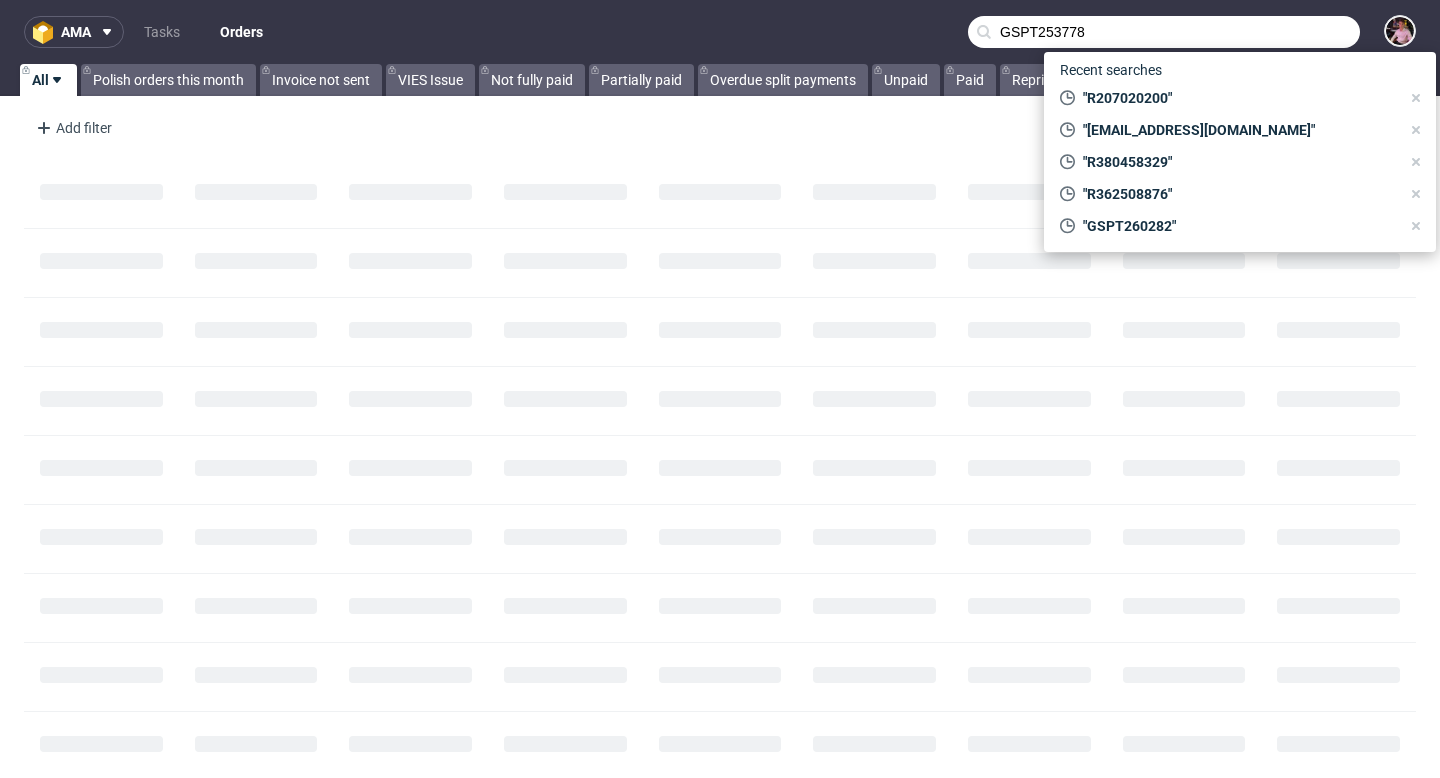 type on "GSPT253778" 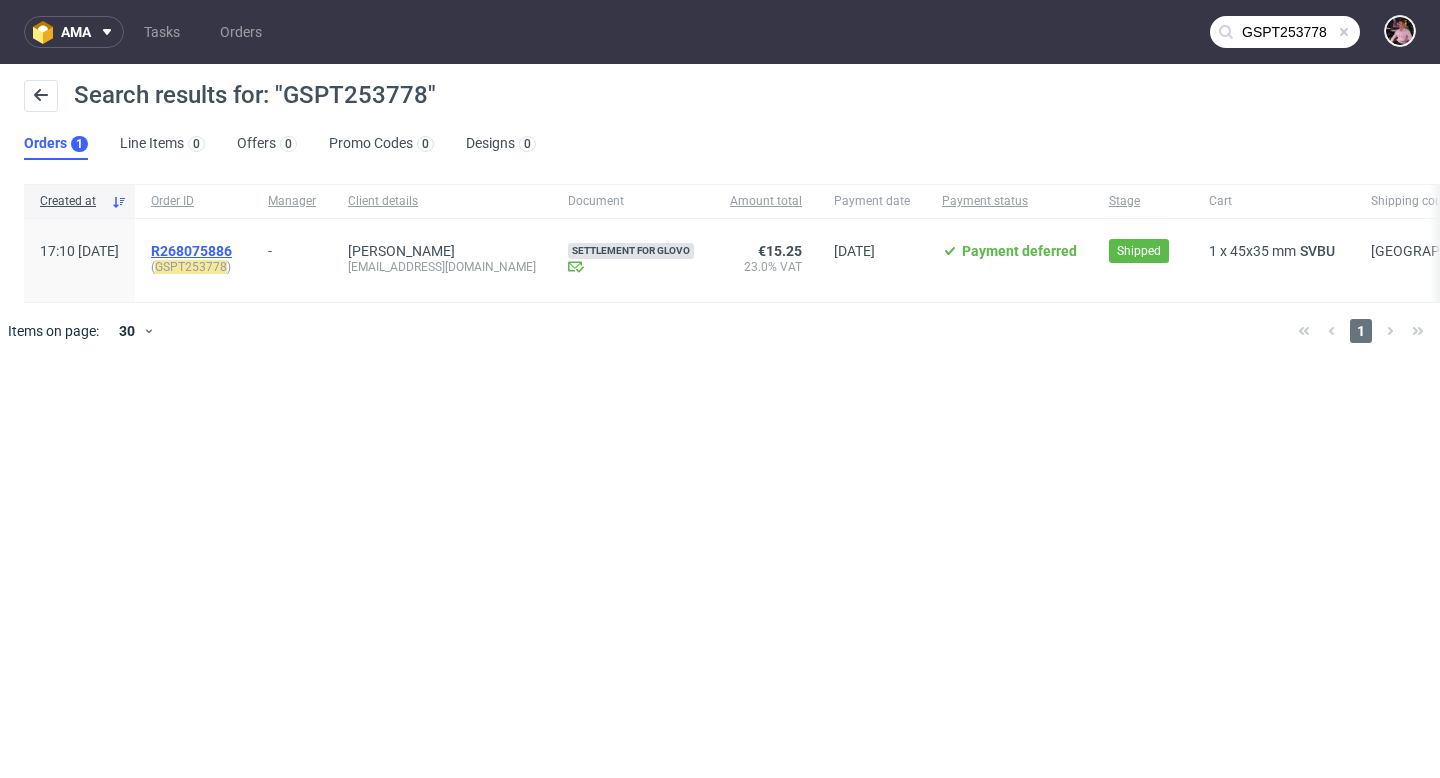 click on "R268075886" at bounding box center [191, 251] 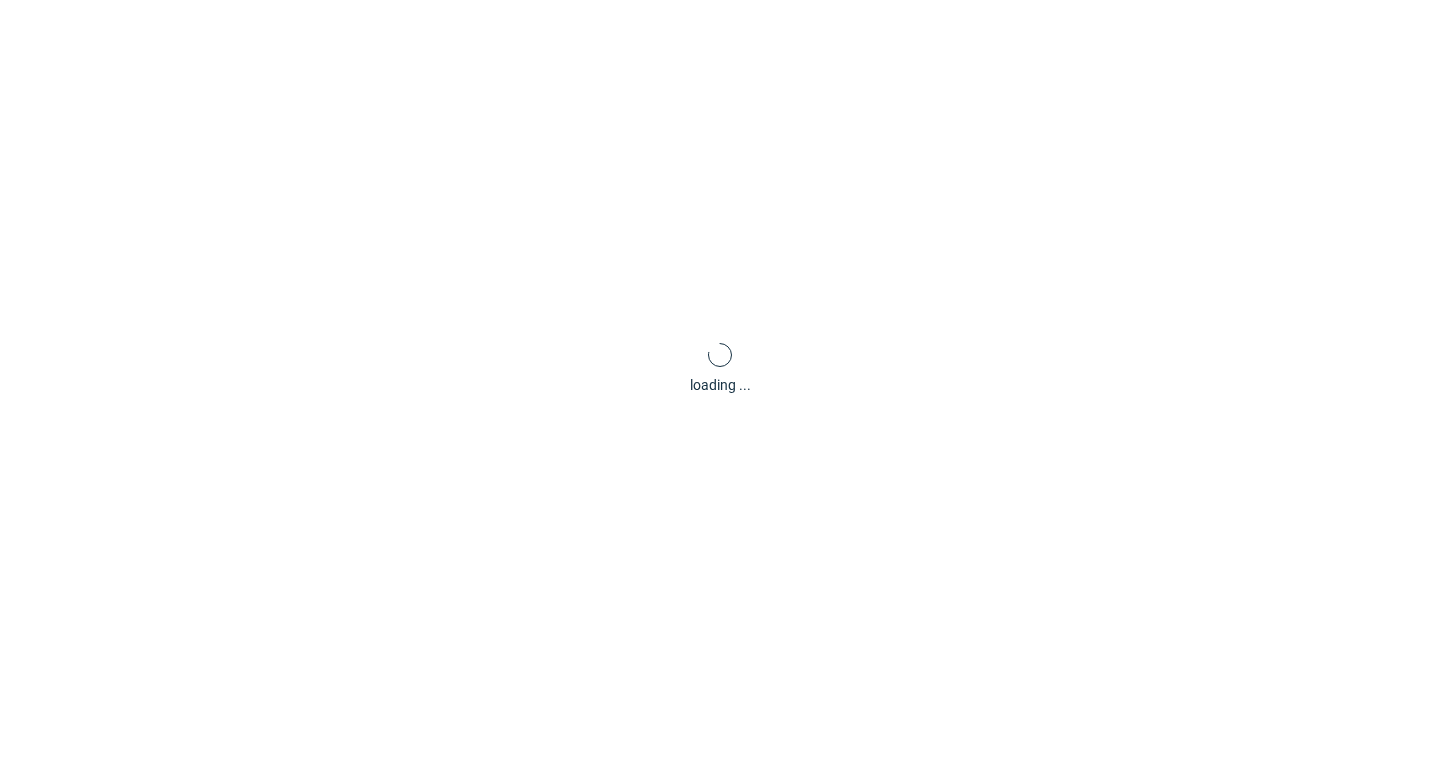 scroll, scrollTop: 5, scrollLeft: 0, axis: vertical 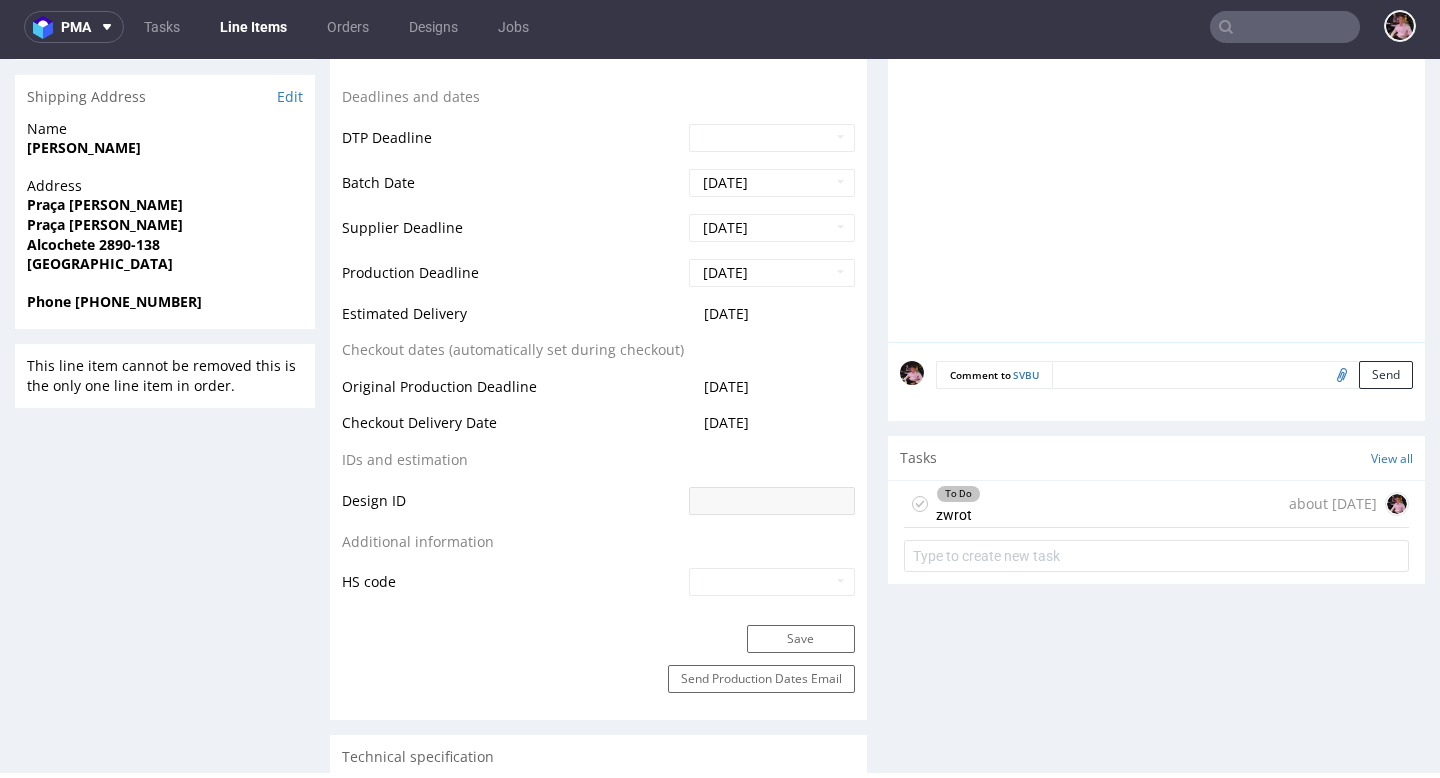 click on "To Do zwrot about 1 month ago" at bounding box center (1156, 504) 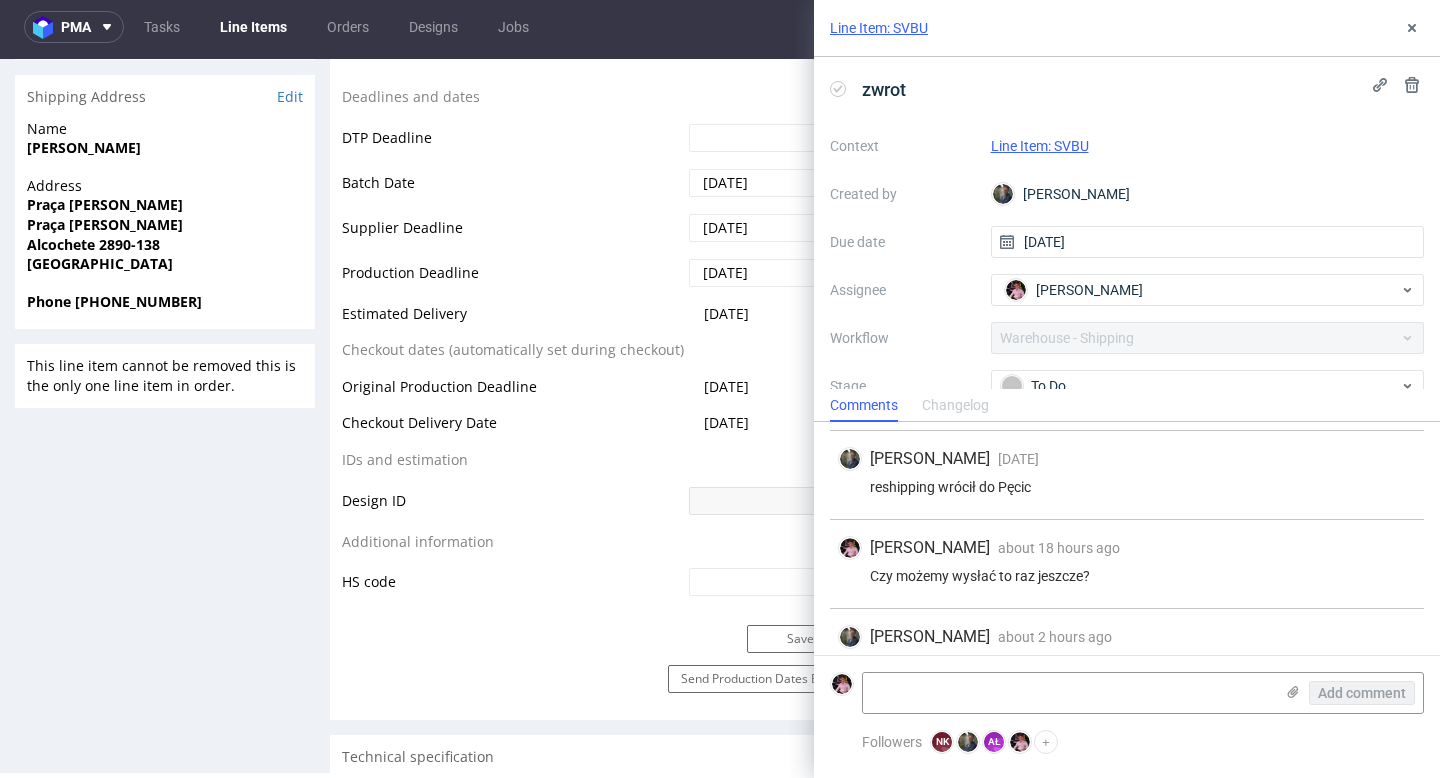scroll, scrollTop: 405, scrollLeft: 0, axis: vertical 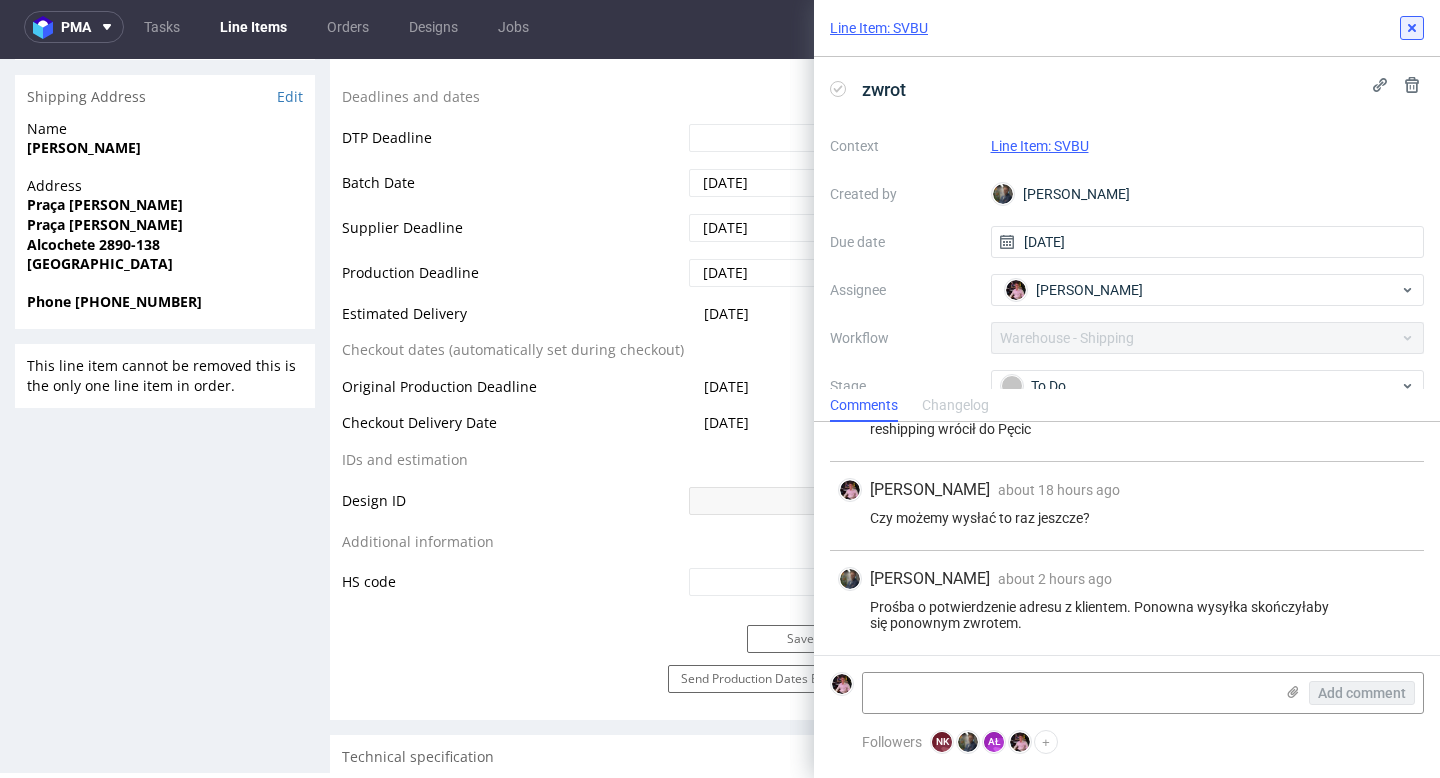 click 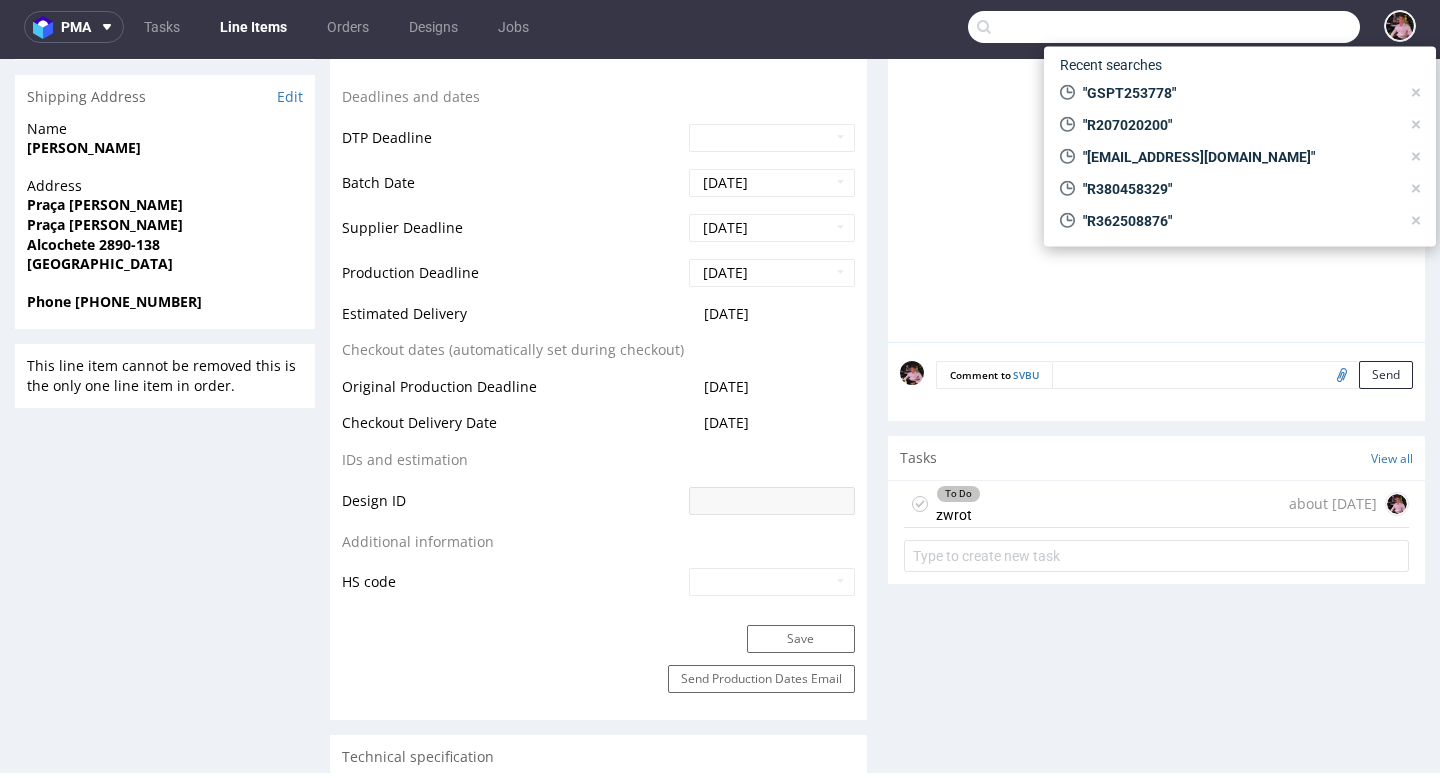 click at bounding box center [1164, 27] 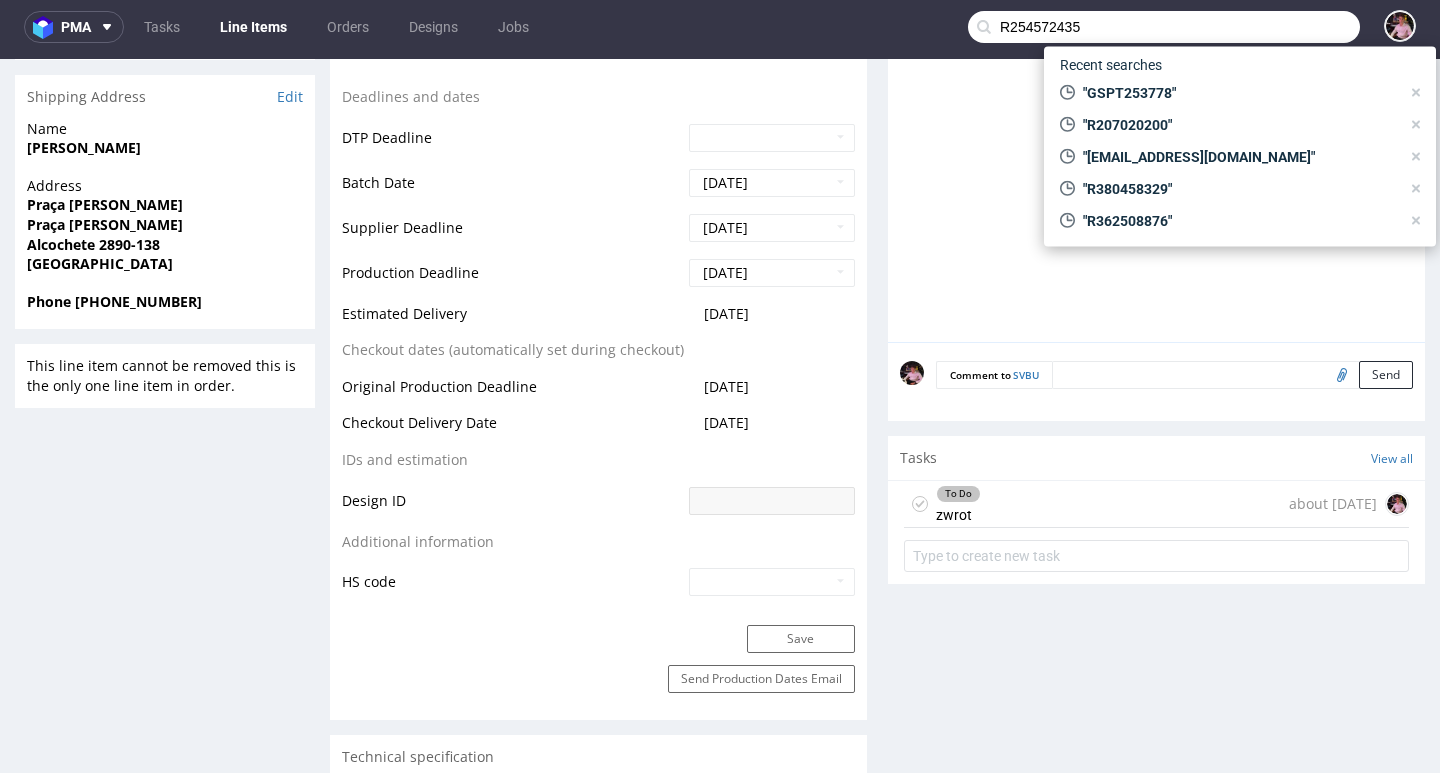 type on "R254572435" 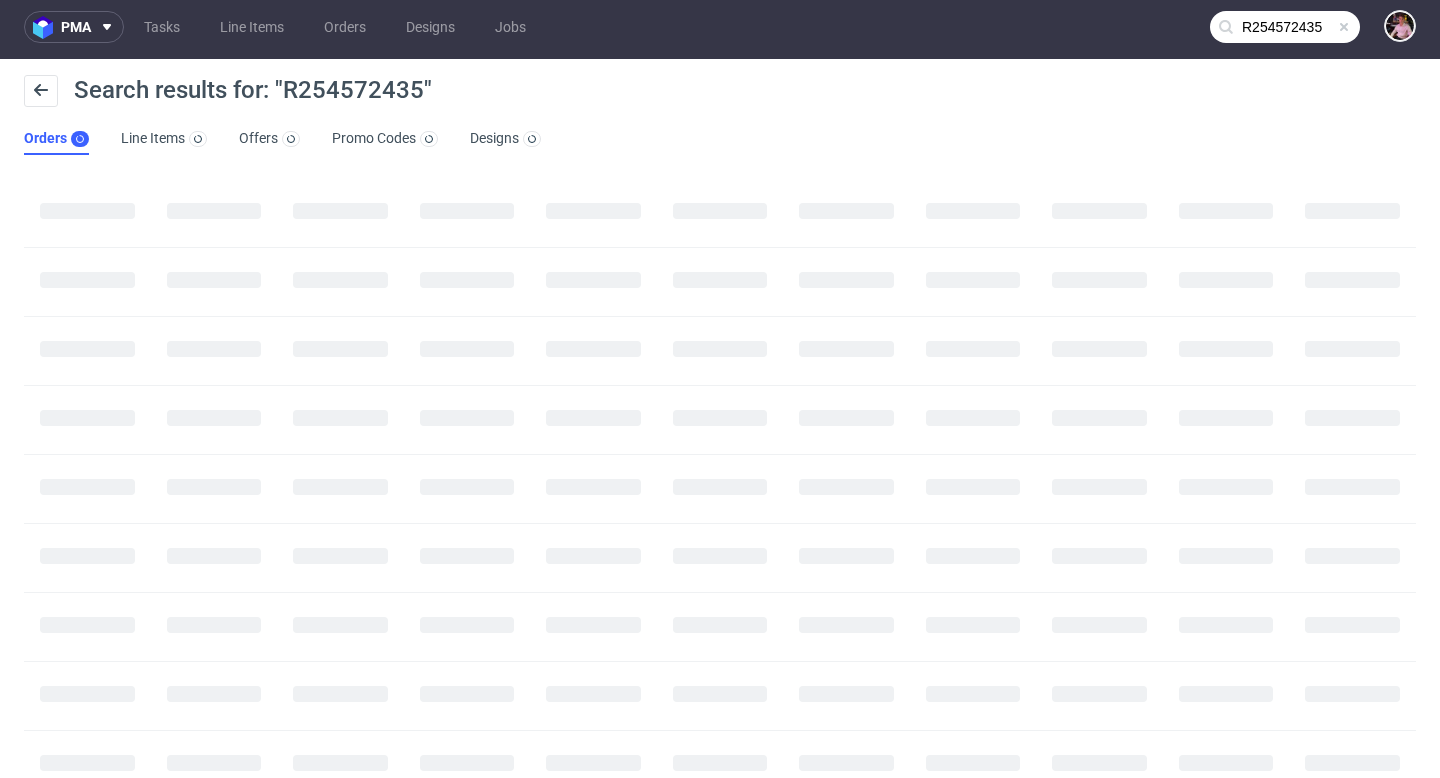 scroll, scrollTop: 0, scrollLeft: 0, axis: both 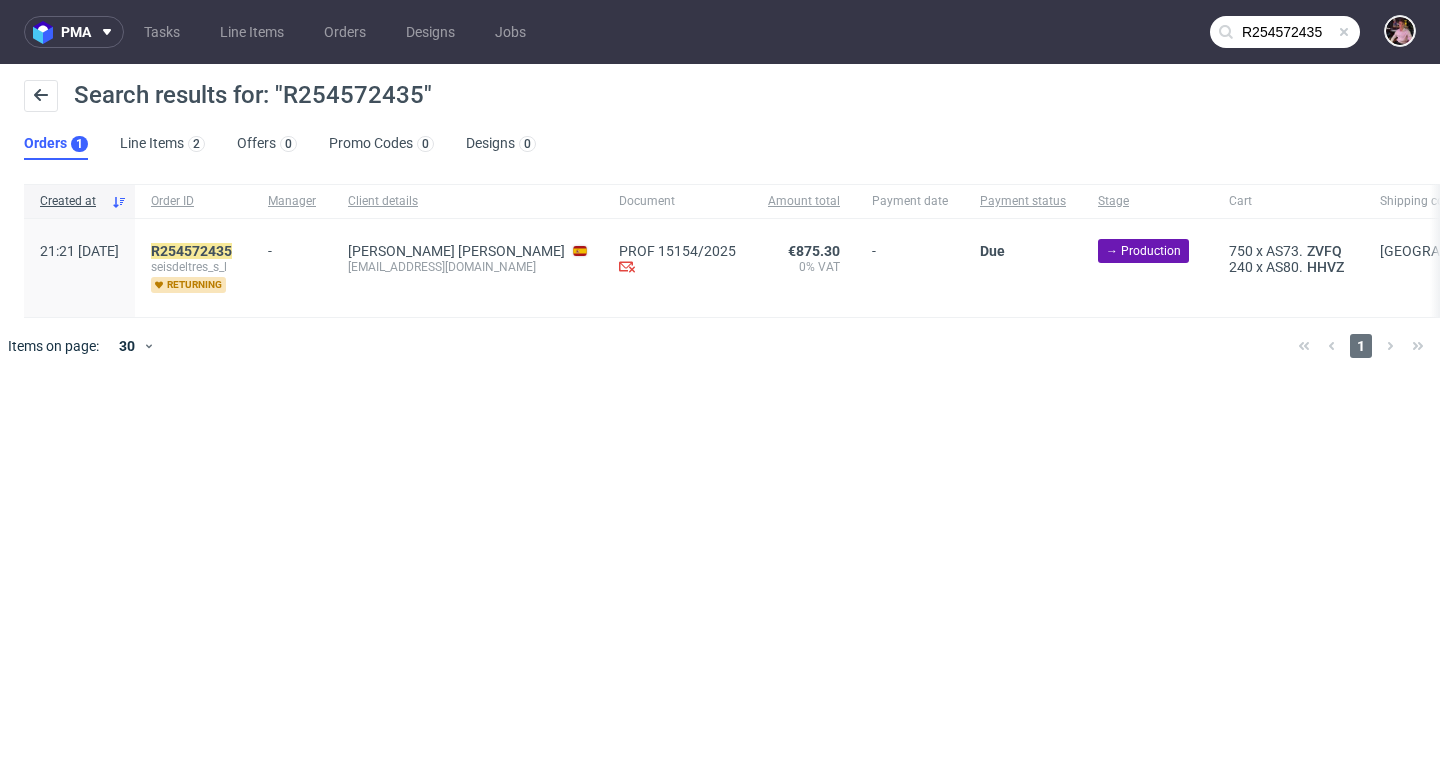click on "R254572435 seisdeltres_s_l returning" at bounding box center [193, 268] 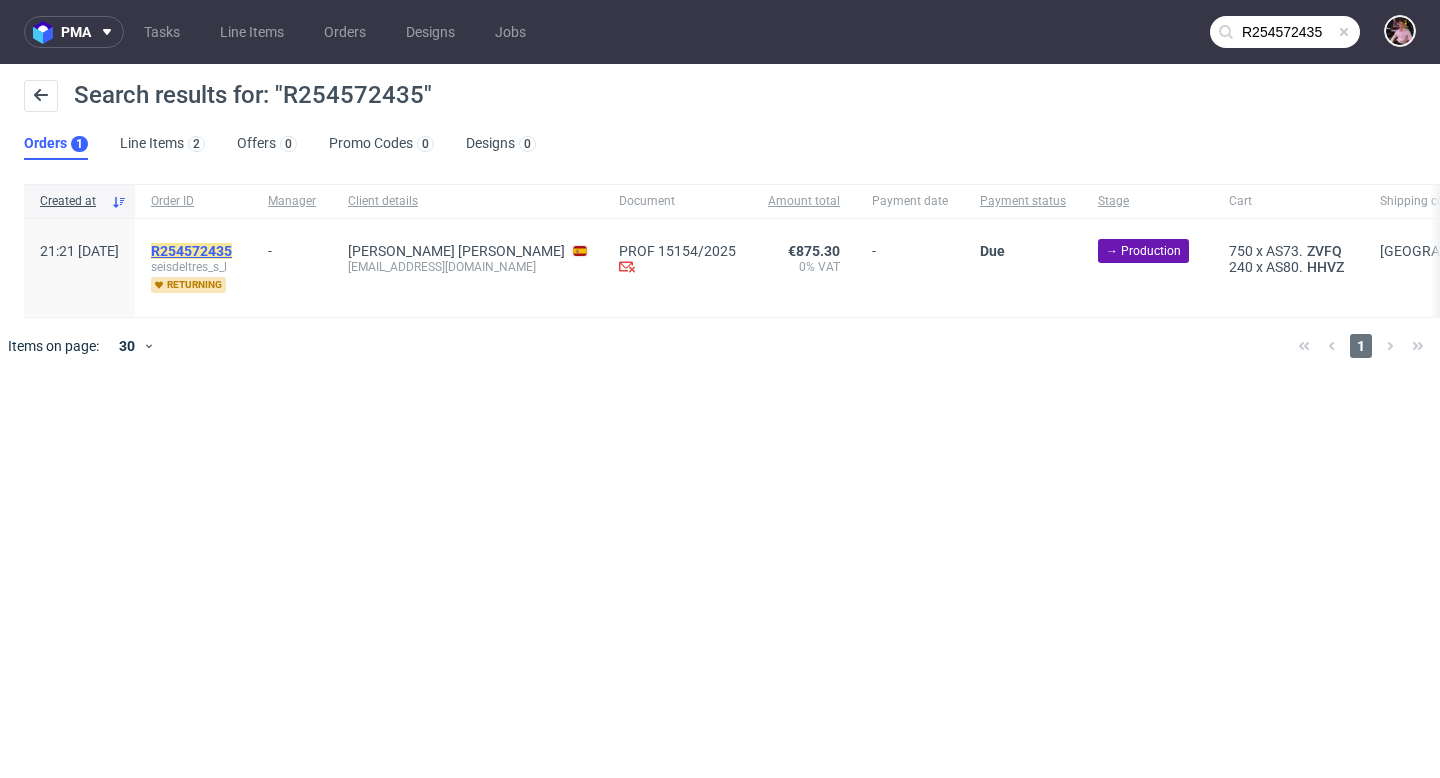 click on "R254572435" 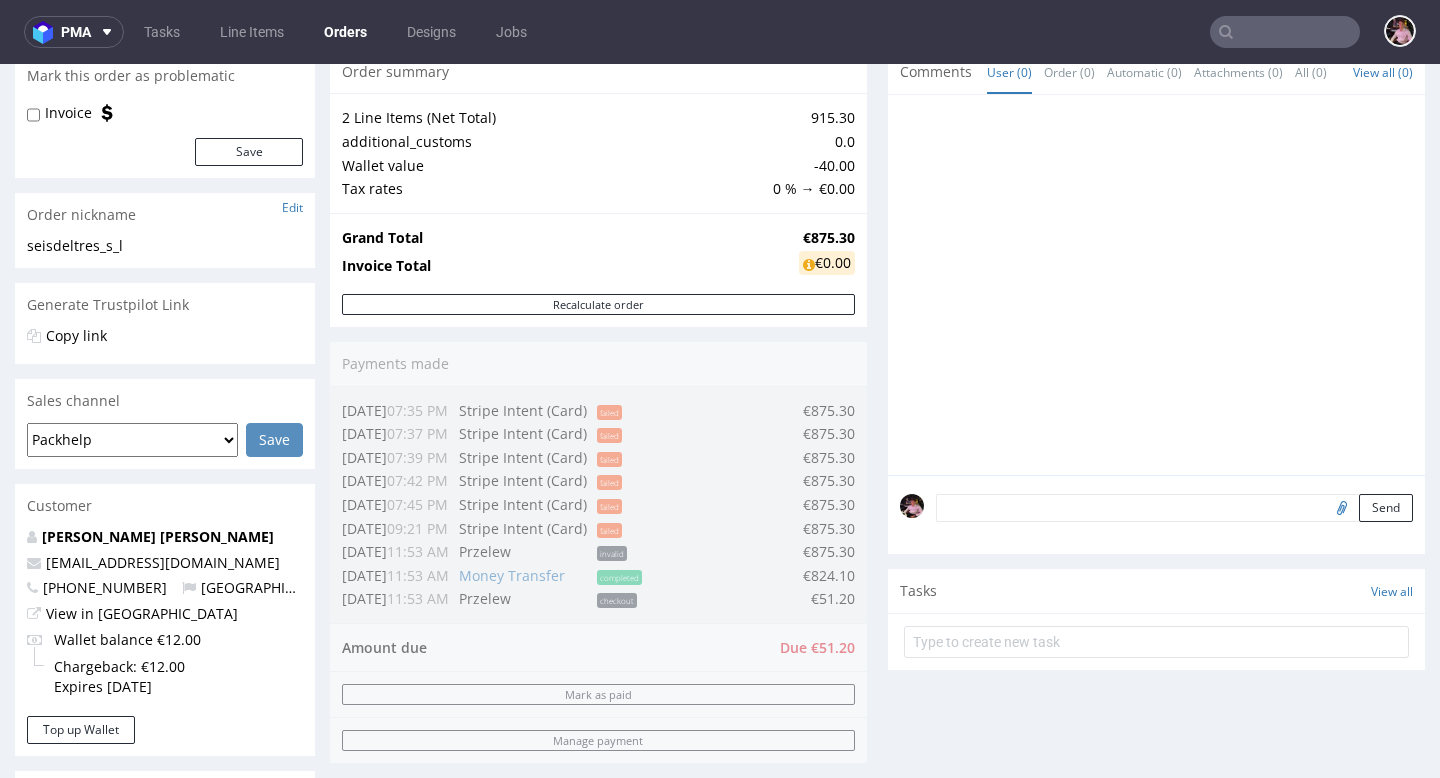 scroll, scrollTop: 195, scrollLeft: 0, axis: vertical 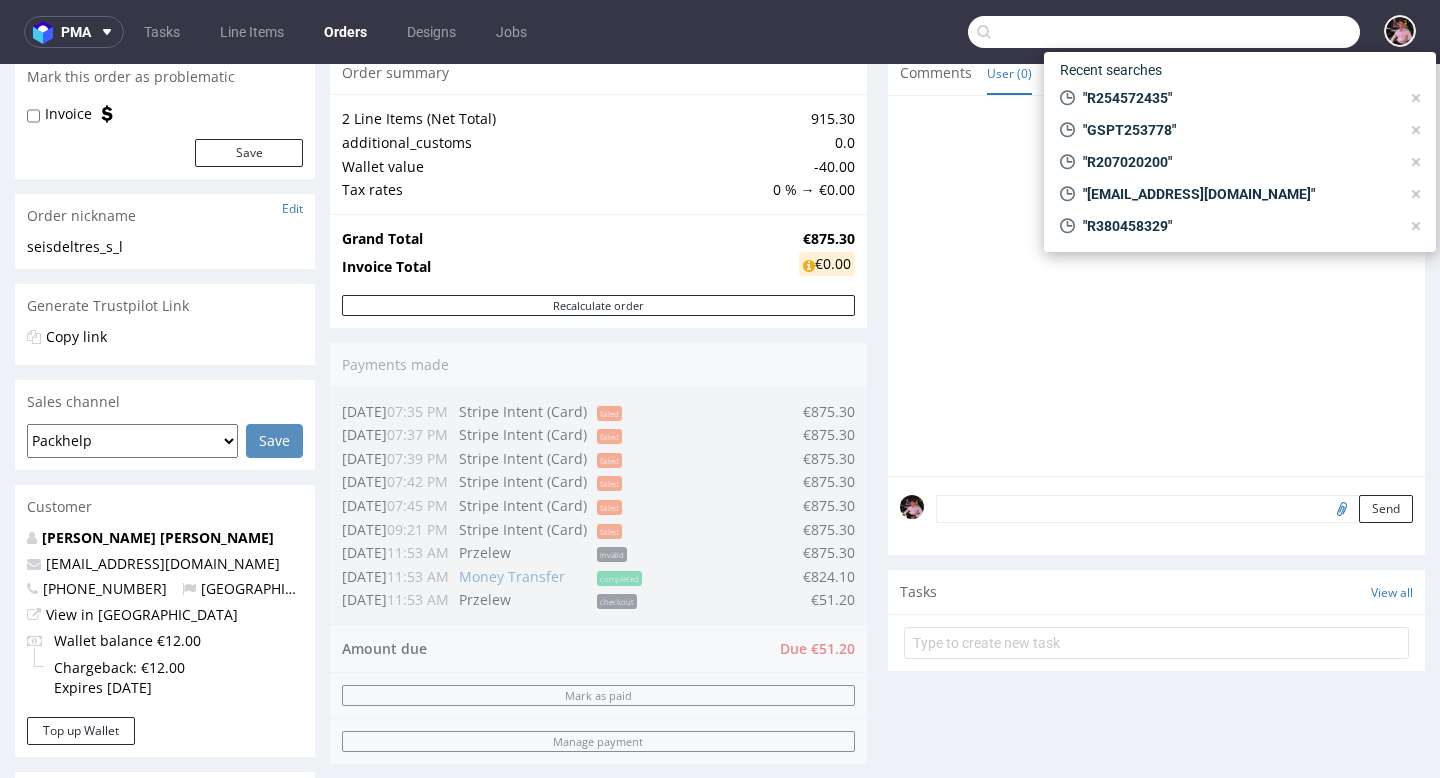 click at bounding box center (1164, 32) 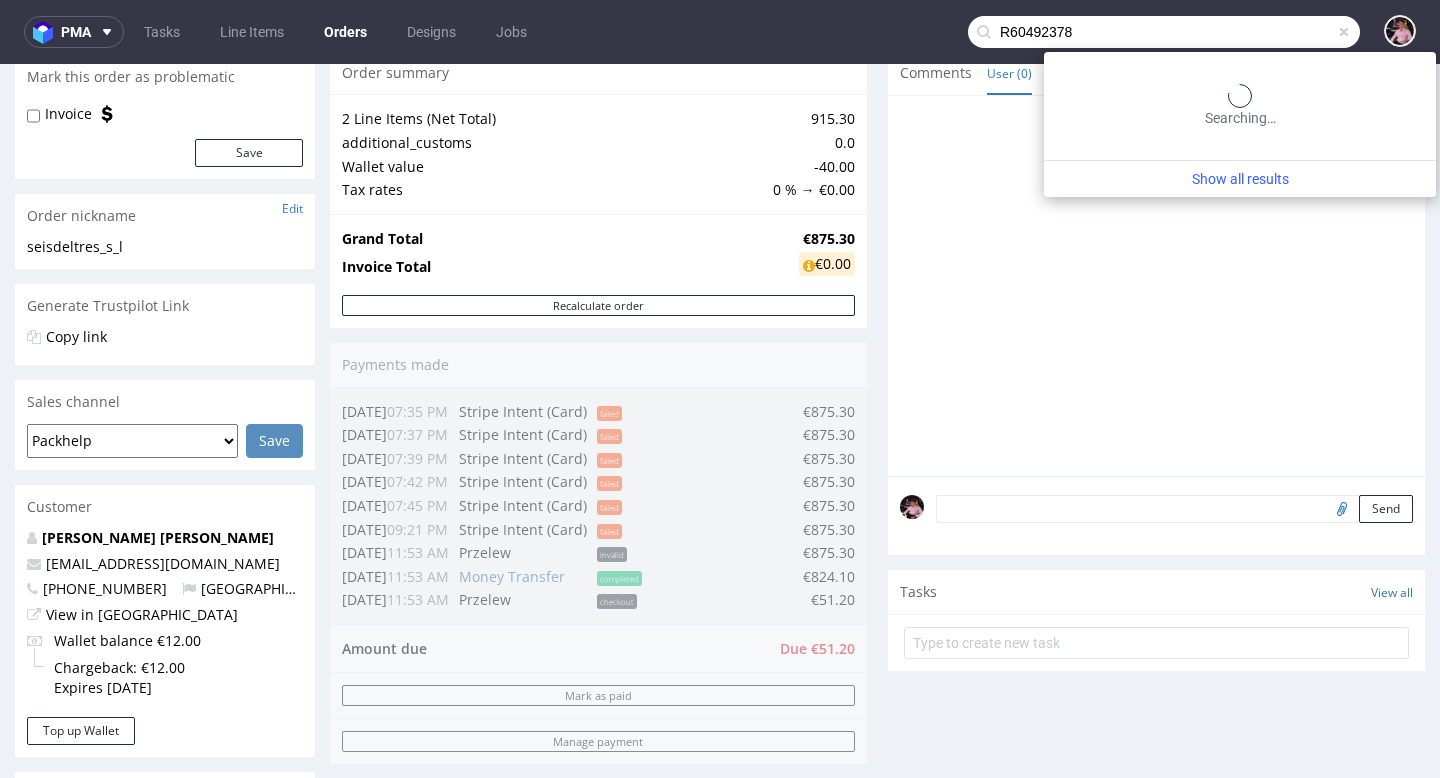 type on "R60492378" 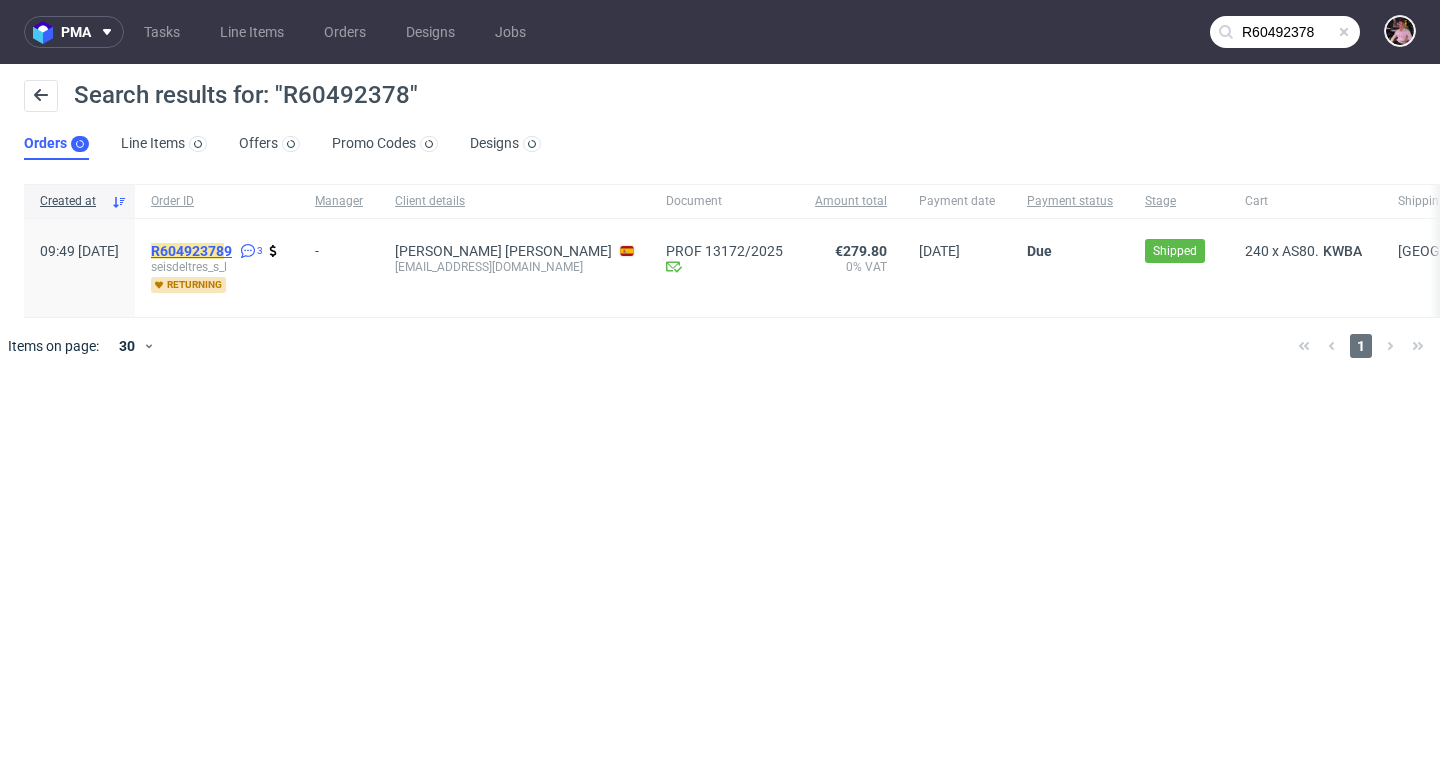 click on "R60492378" 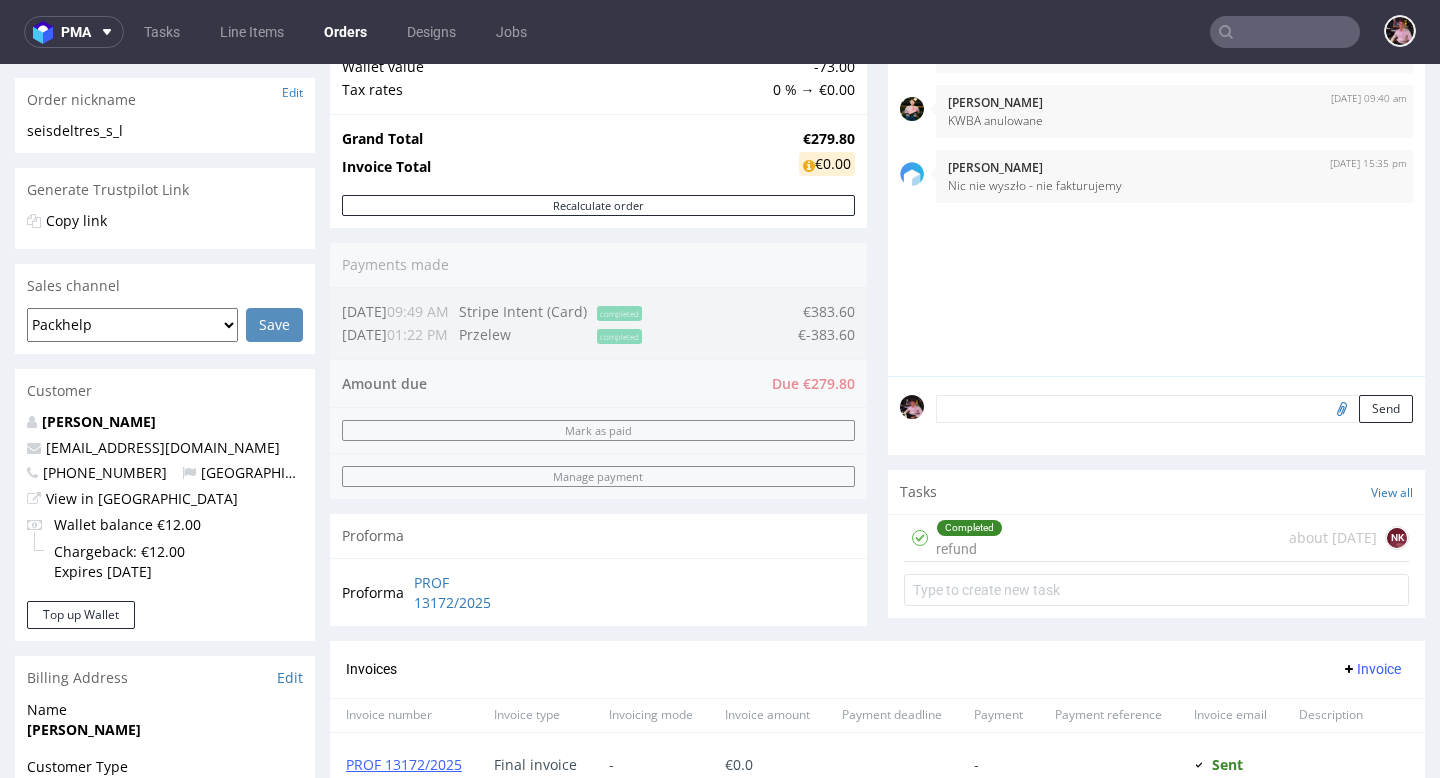 scroll, scrollTop: 330, scrollLeft: 0, axis: vertical 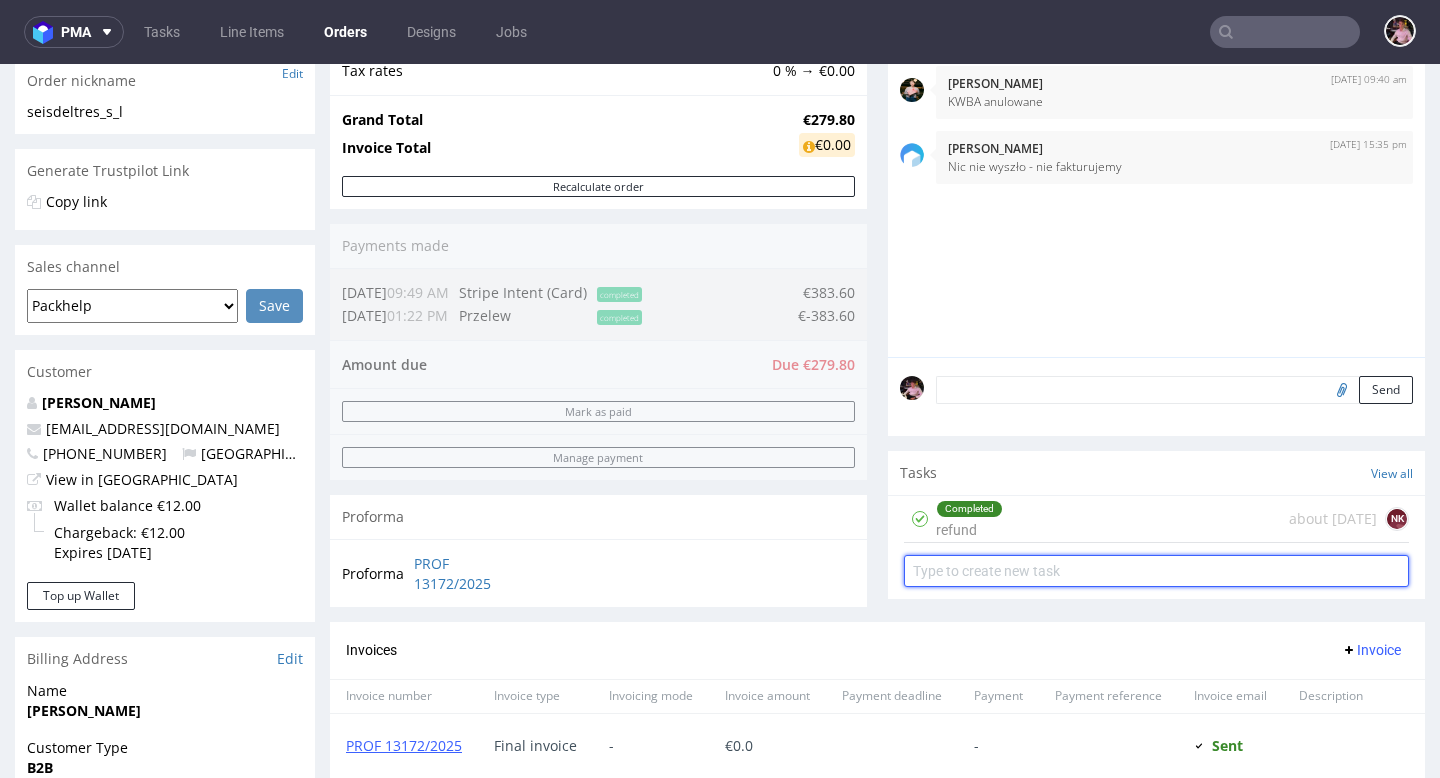 click at bounding box center [1156, 571] 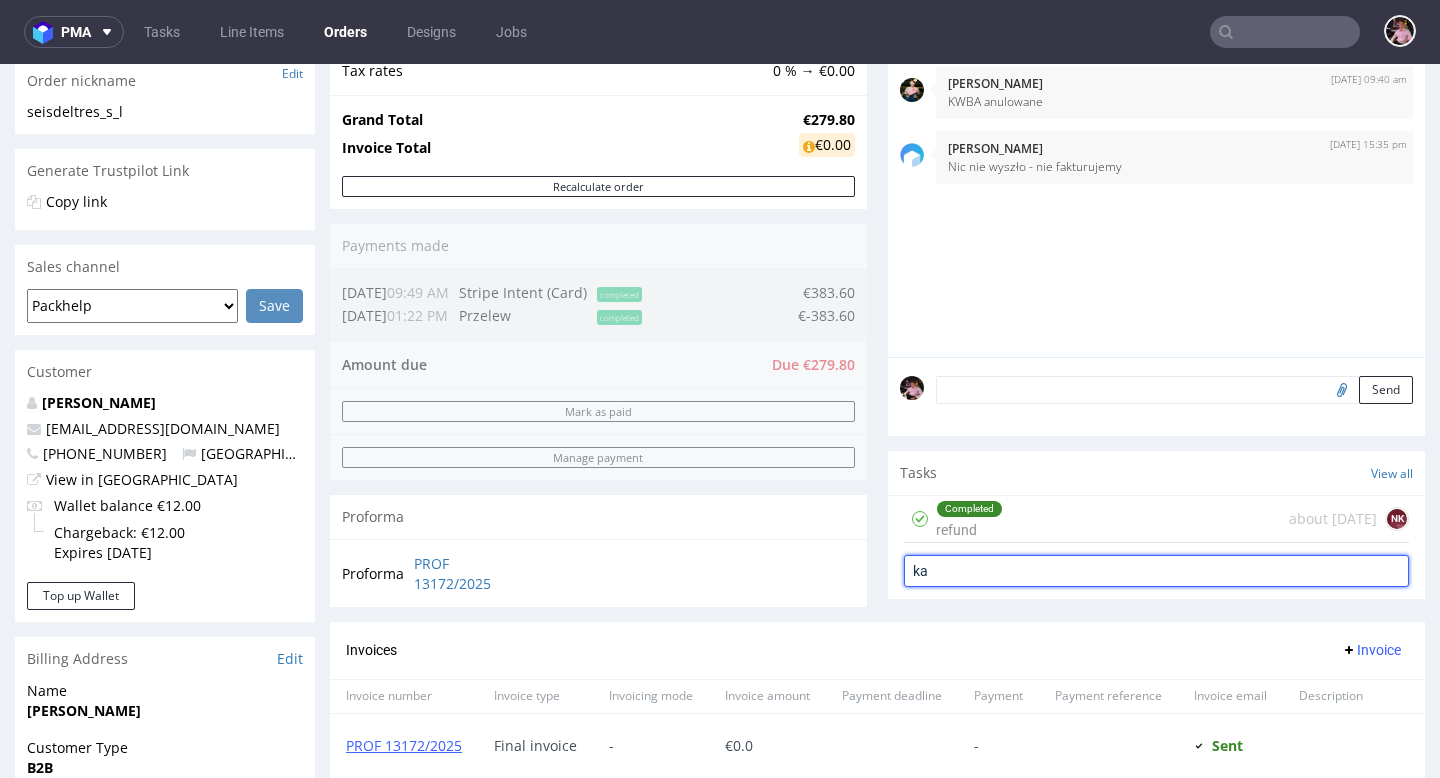 type on "k" 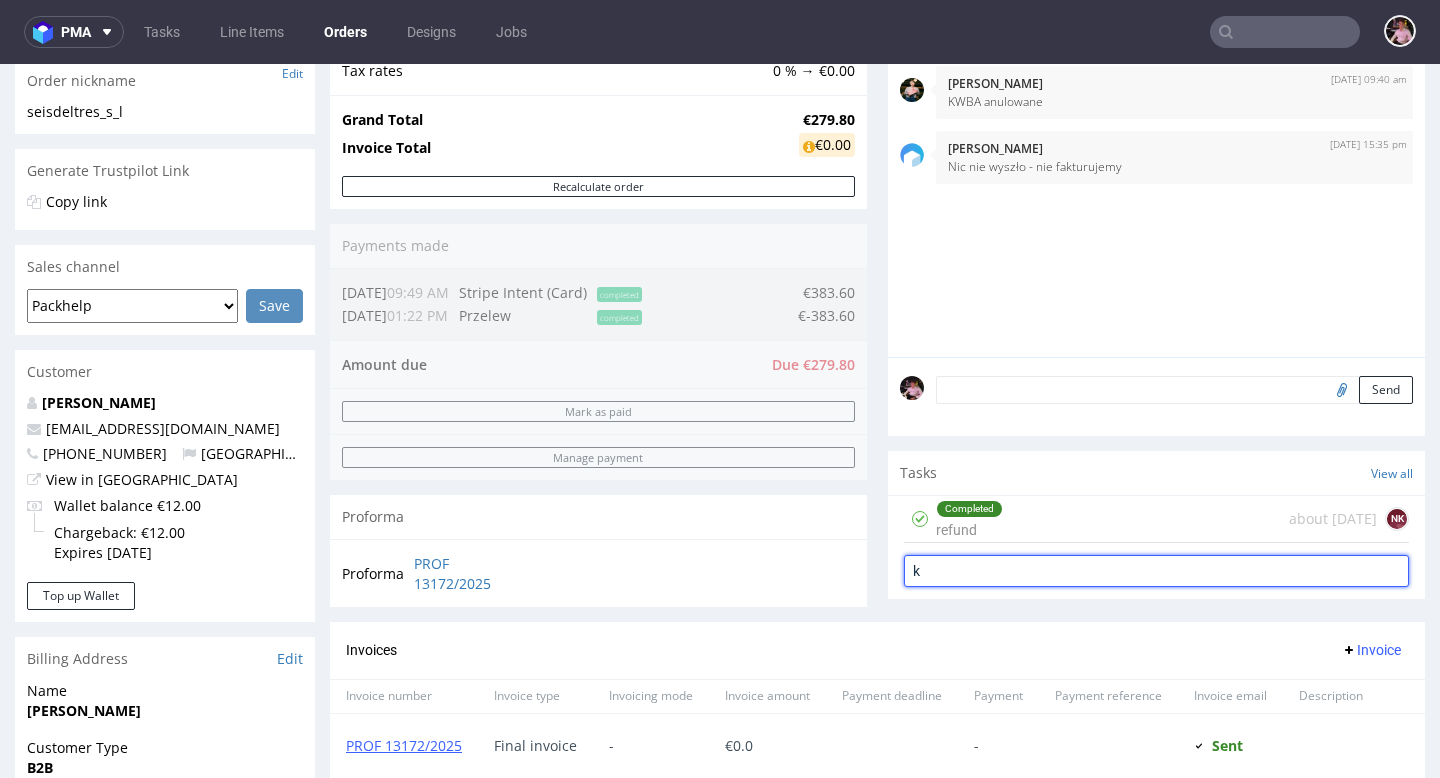type 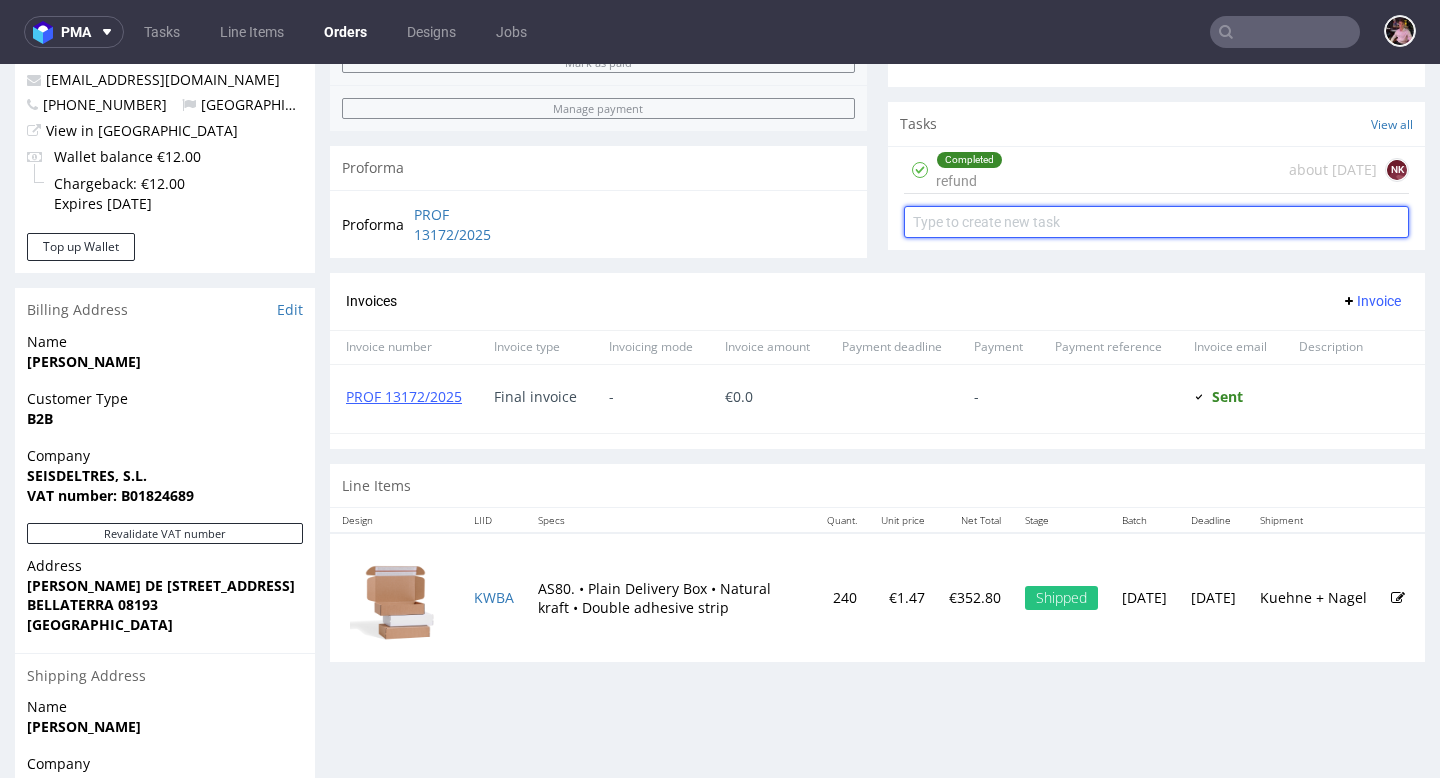 scroll, scrollTop: 678, scrollLeft: 0, axis: vertical 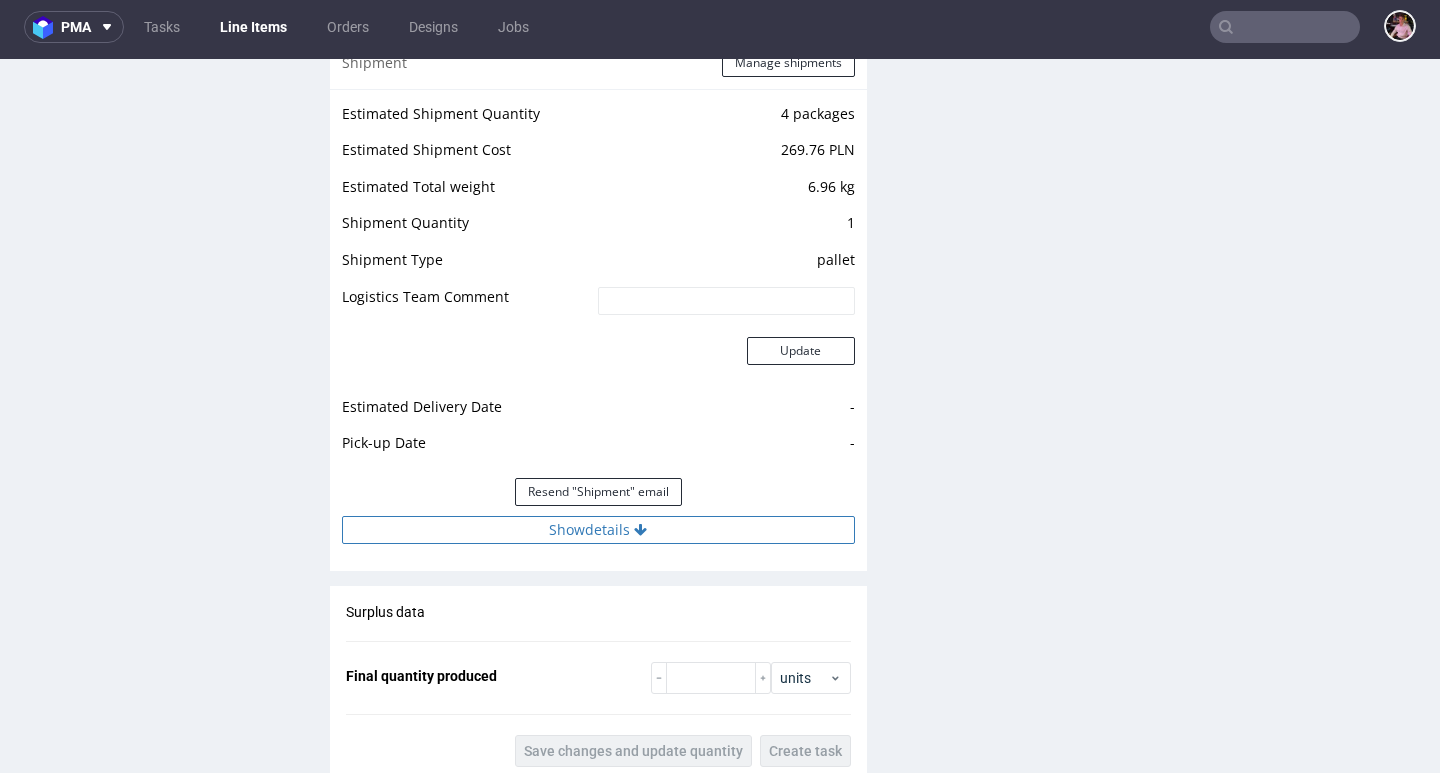 click on "Show  details" at bounding box center (598, 530) 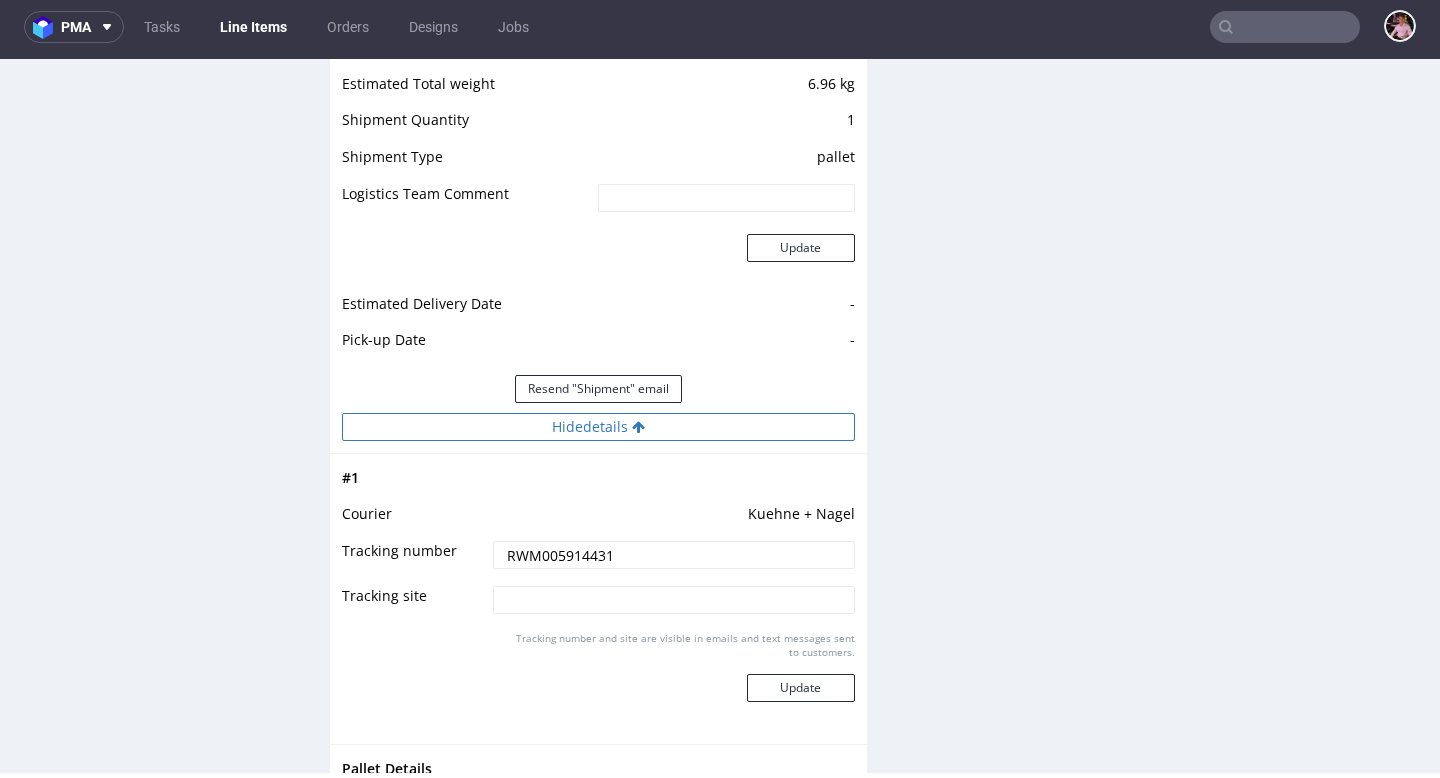 scroll, scrollTop: 2179, scrollLeft: 0, axis: vertical 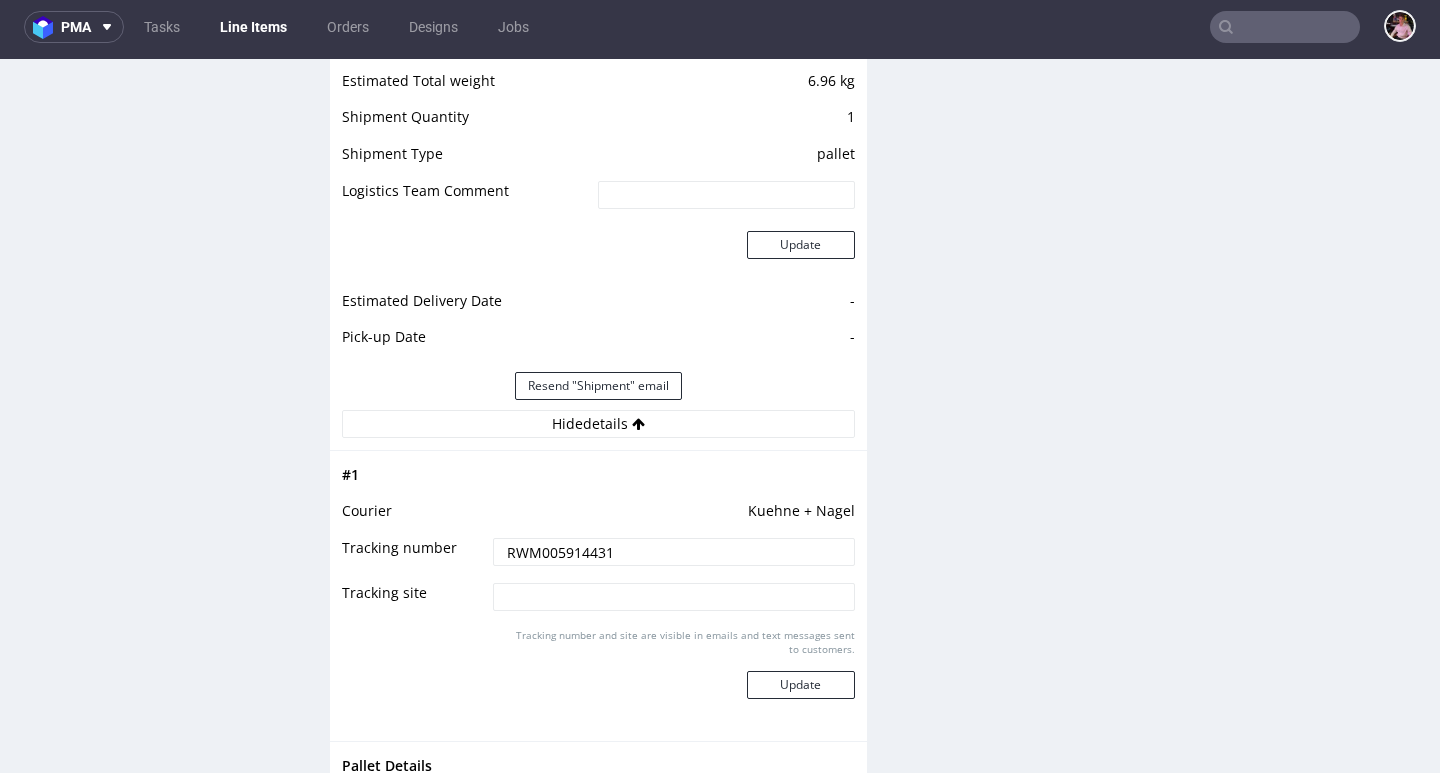 drag, startPoint x: 660, startPoint y: 547, endPoint x: 487, endPoint y: 547, distance: 173 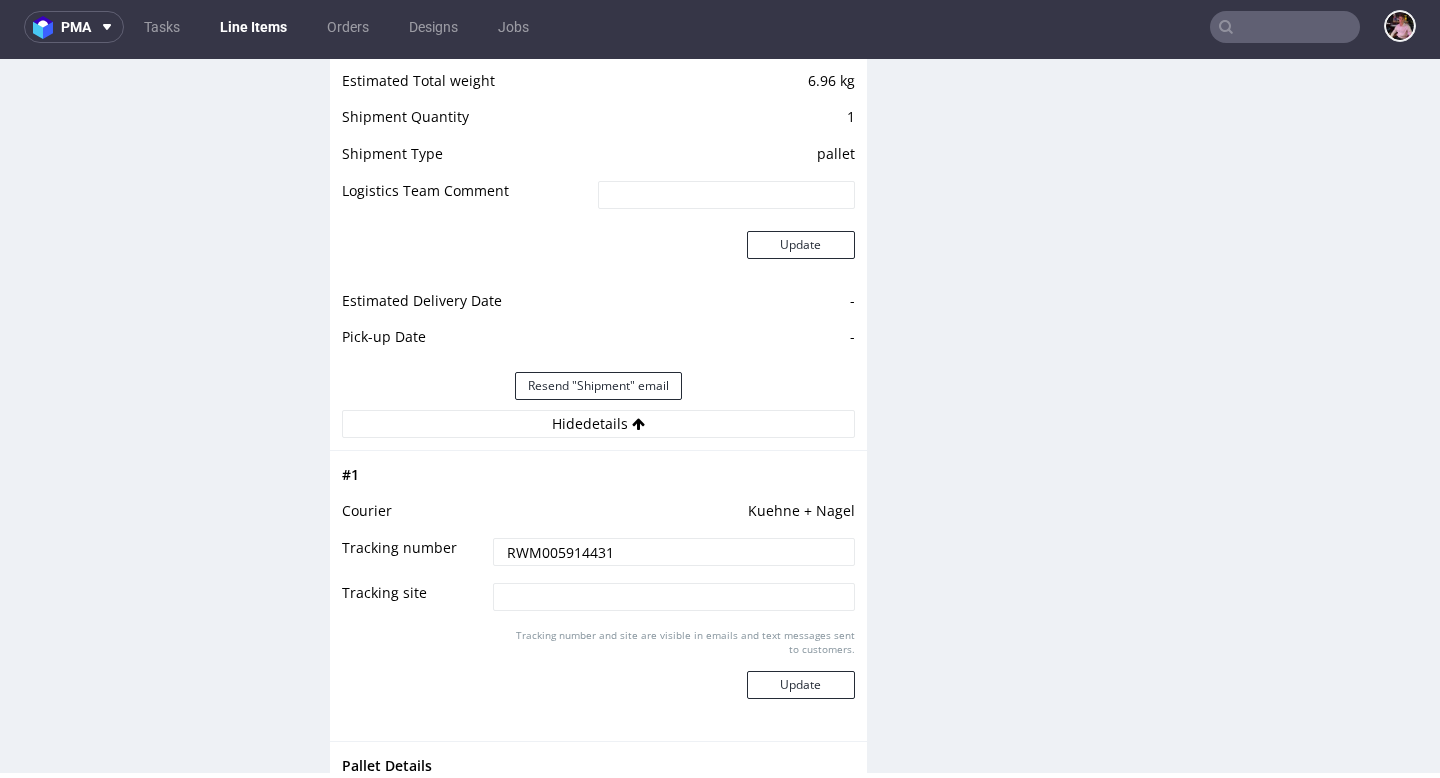 click at bounding box center [1285, 27] 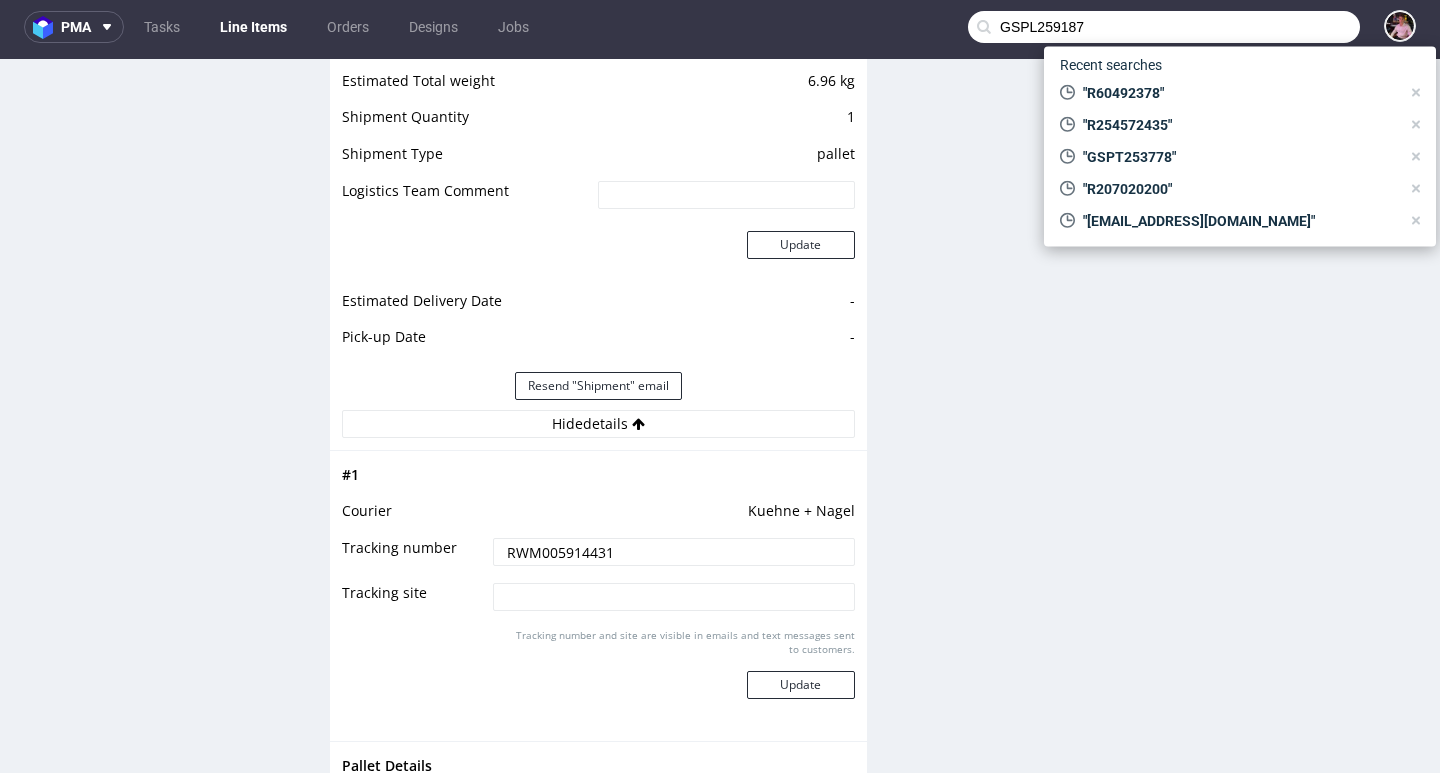 type on "GSPL259187" 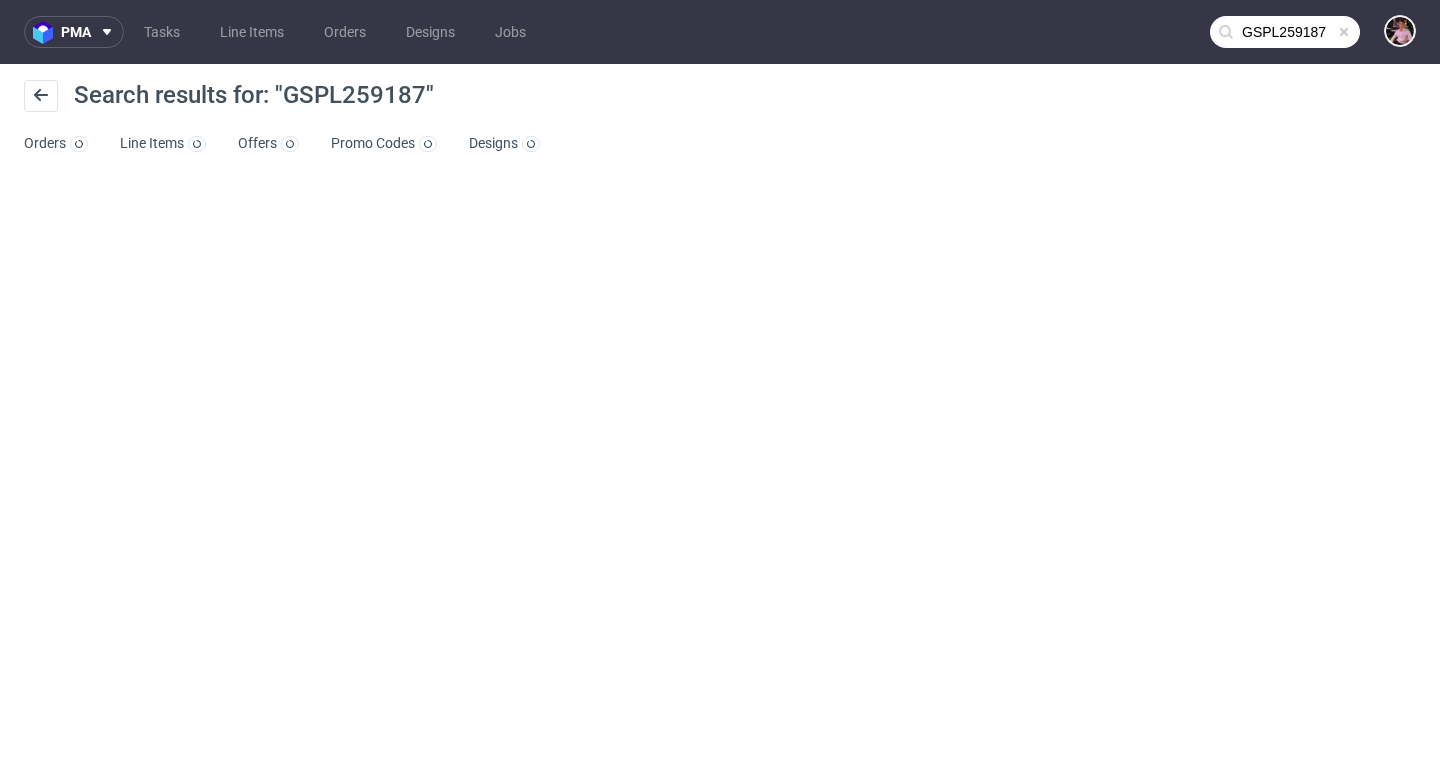 scroll, scrollTop: 0, scrollLeft: 0, axis: both 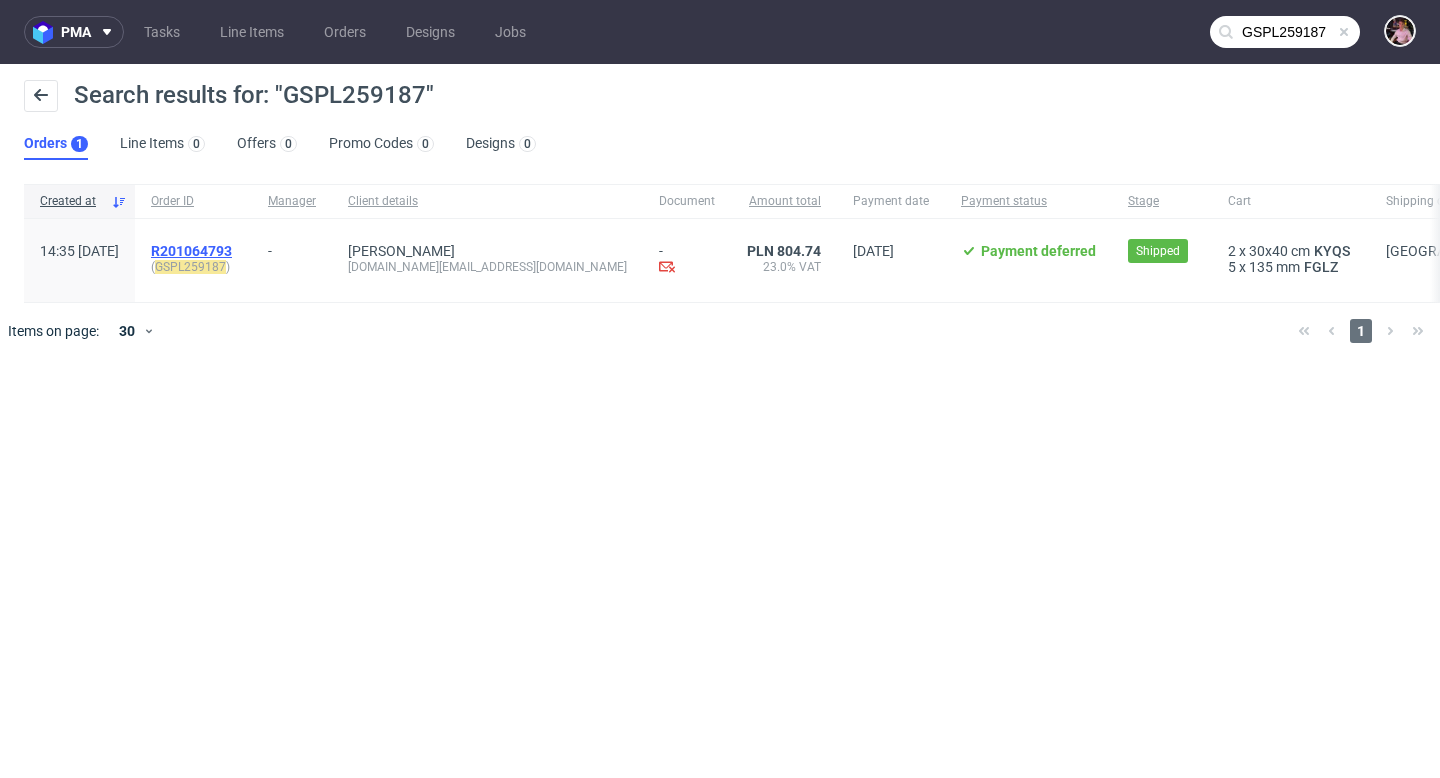 click on "R201064793" at bounding box center (191, 251) 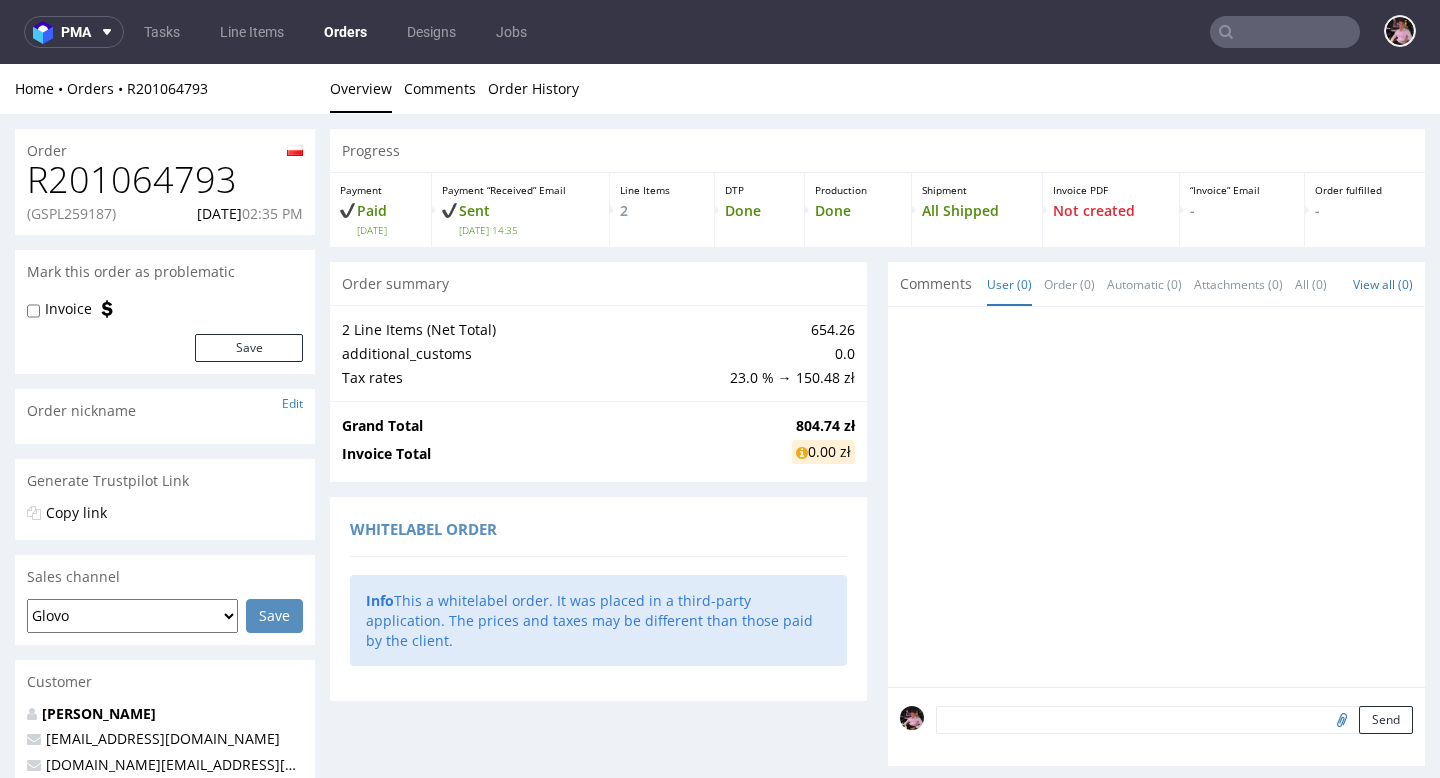 scroll, scrollTop: 5, scrollLeft: 0, axis: vertical 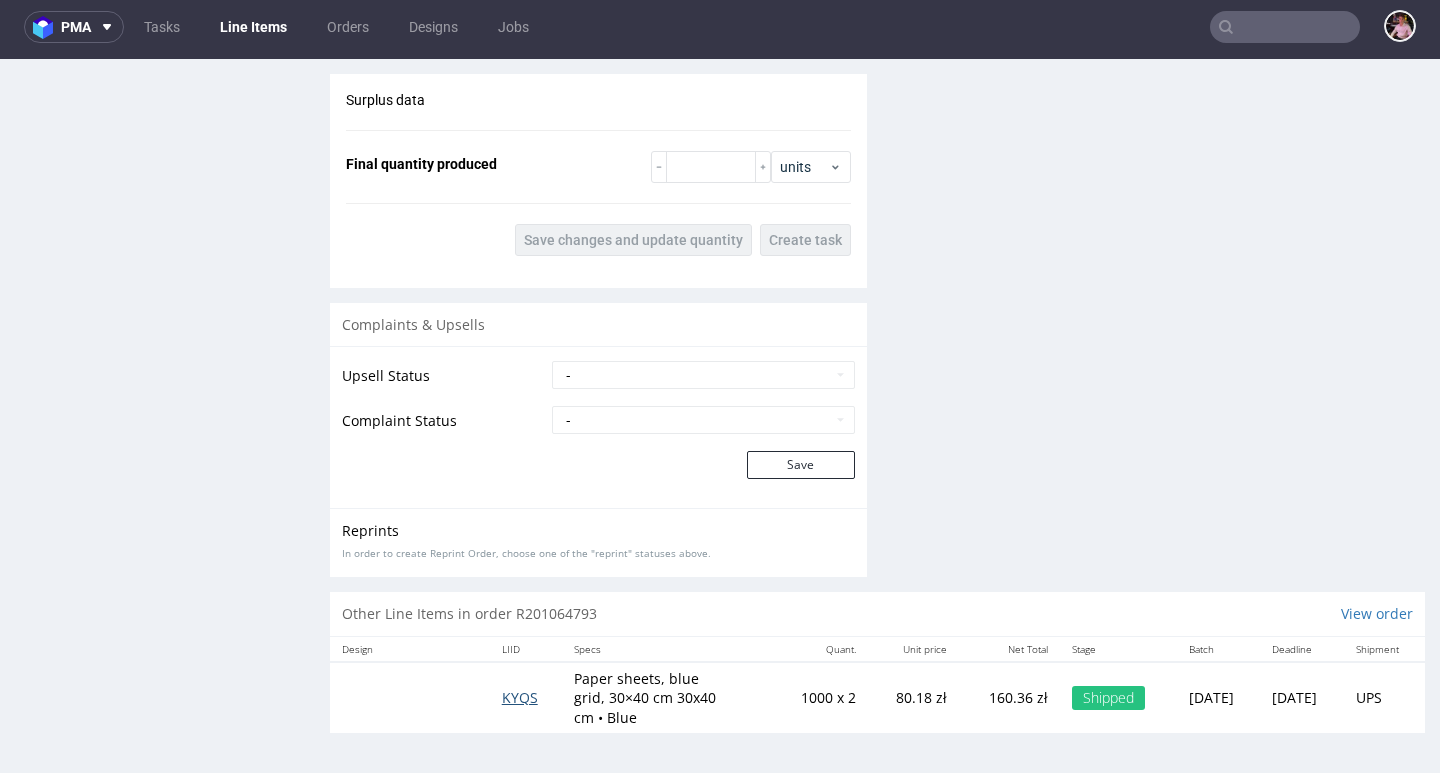 click on "KYQS" at bounding box center [520, 697] 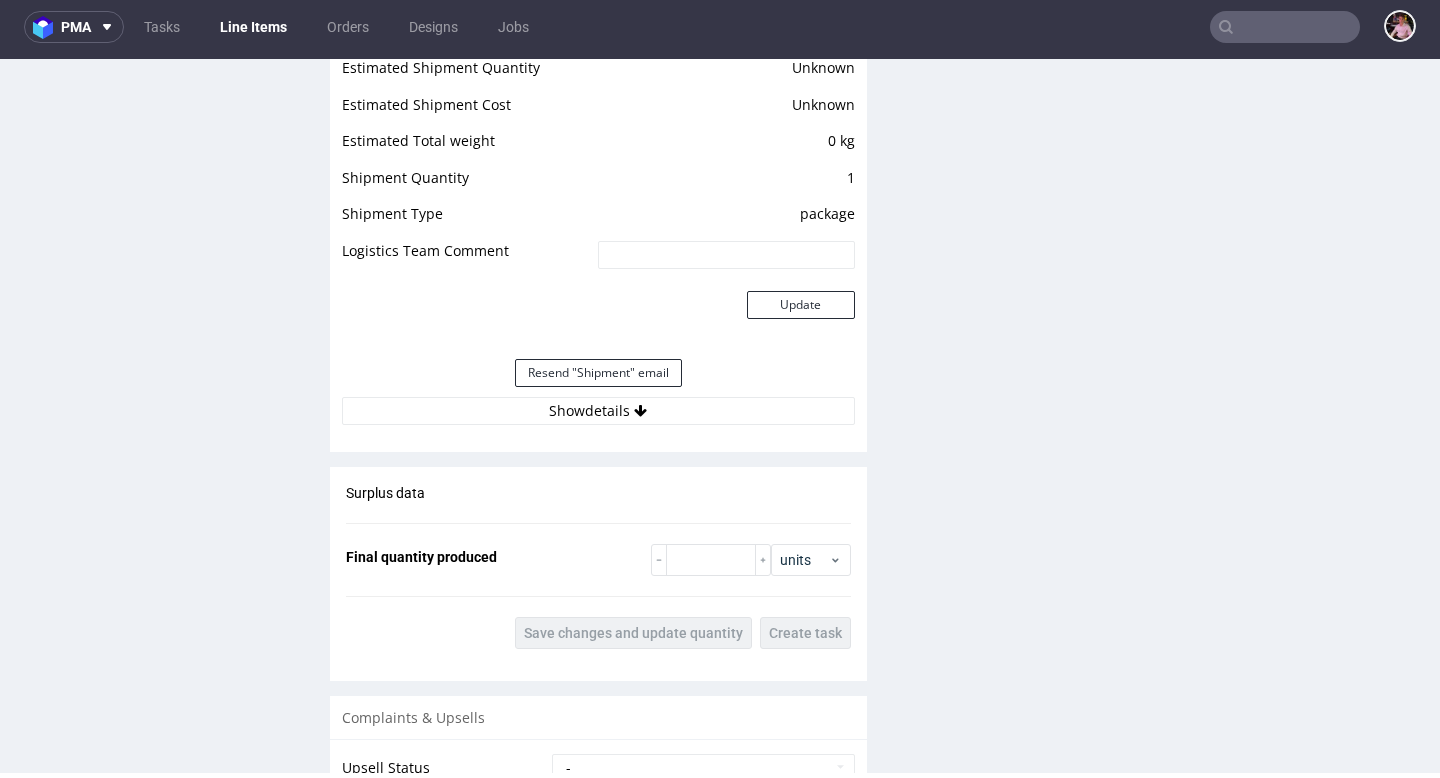 scroll, scrollTop: 1545, scrollLeft: 0, axis: vertical 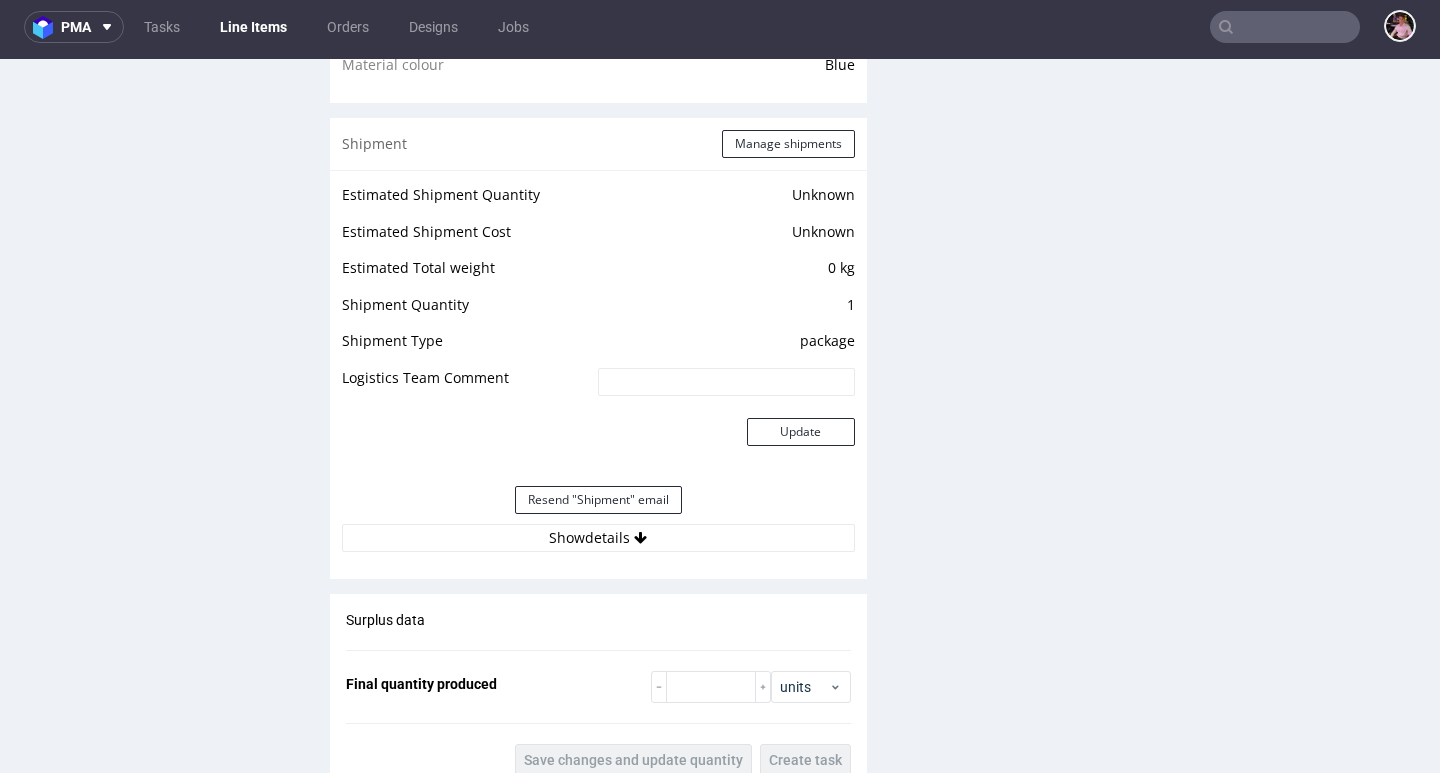 click at bounding box center (1285, 27) 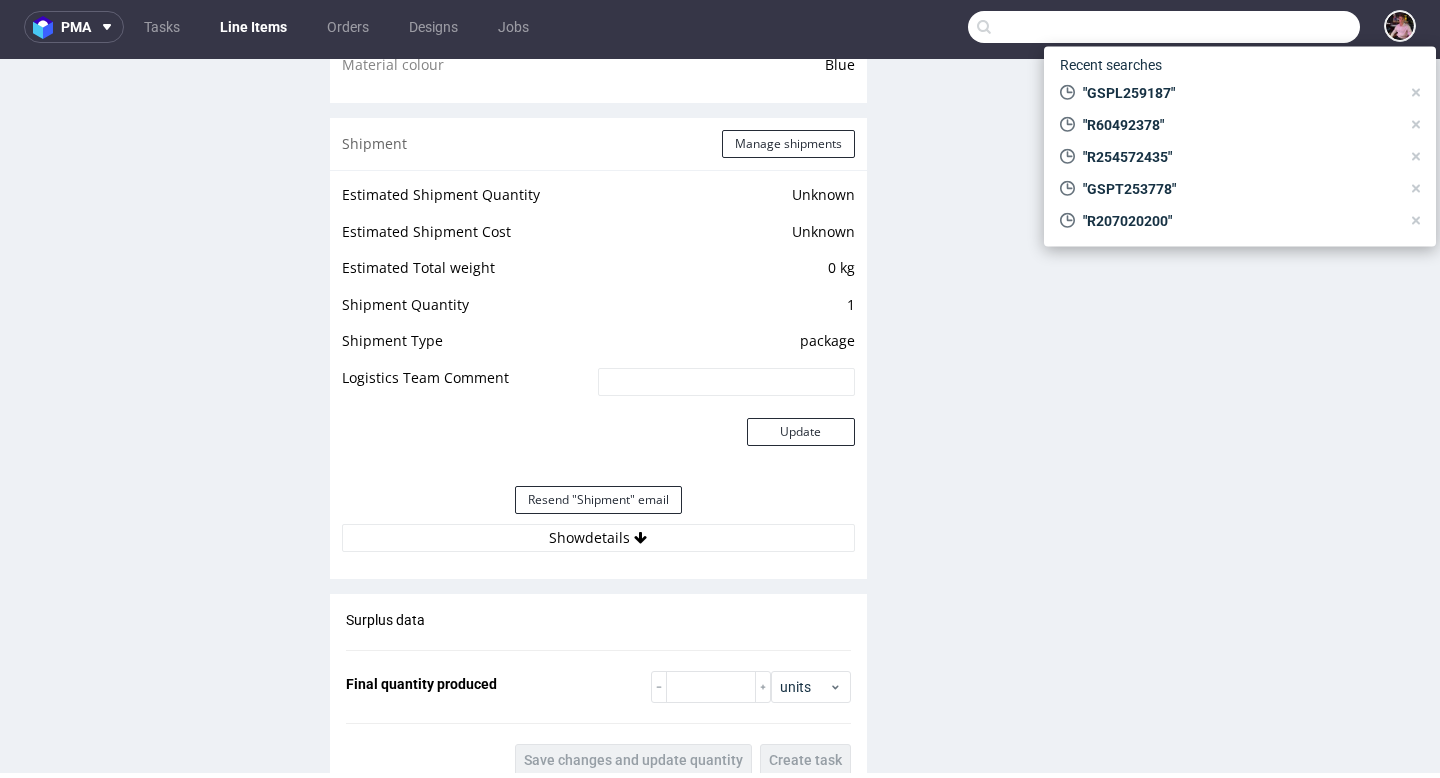 paste on "GSPL259187" 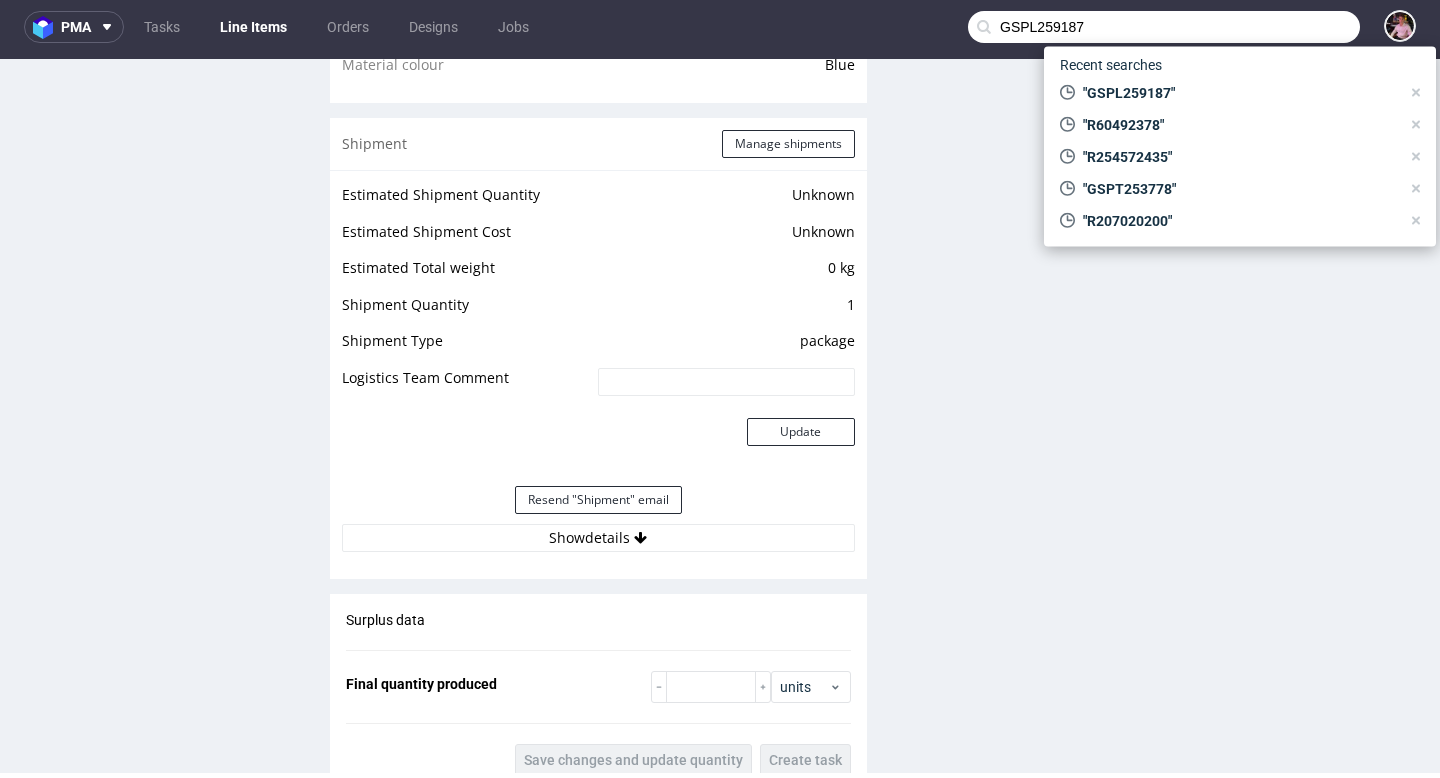type on "GSPL259187" 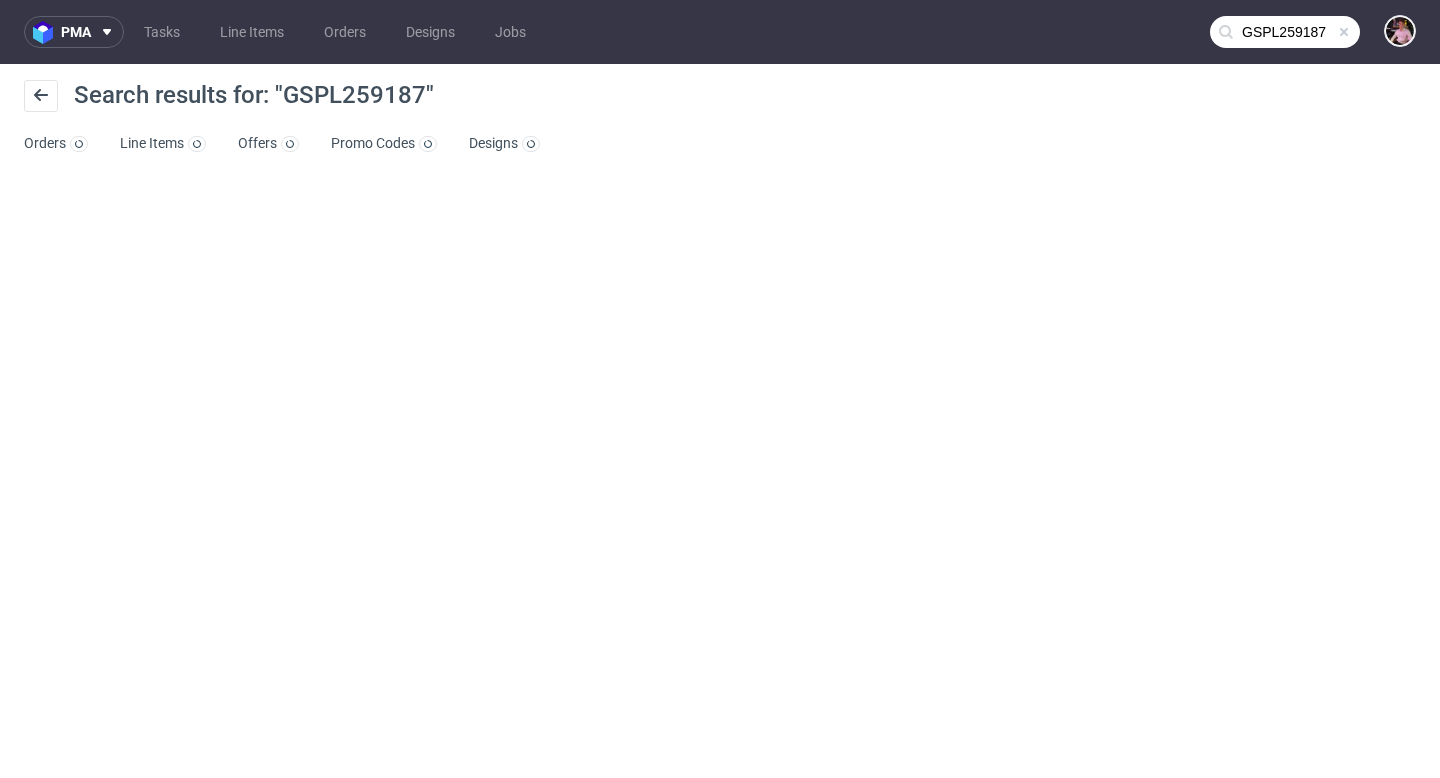 scroll, scrollTop: 0, scrollLeft: 0, axis: both 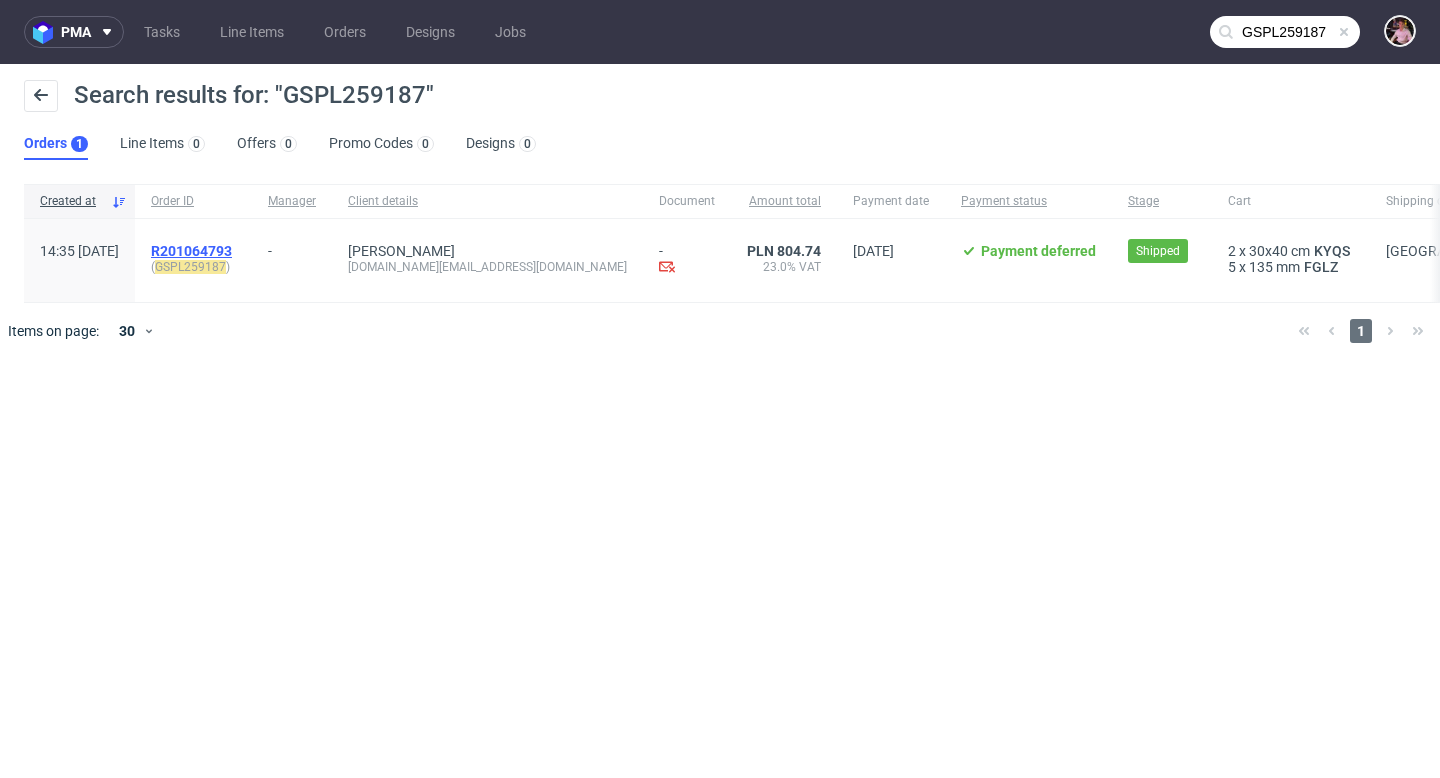 click on "R201064793" at bounding box center [191, 251] 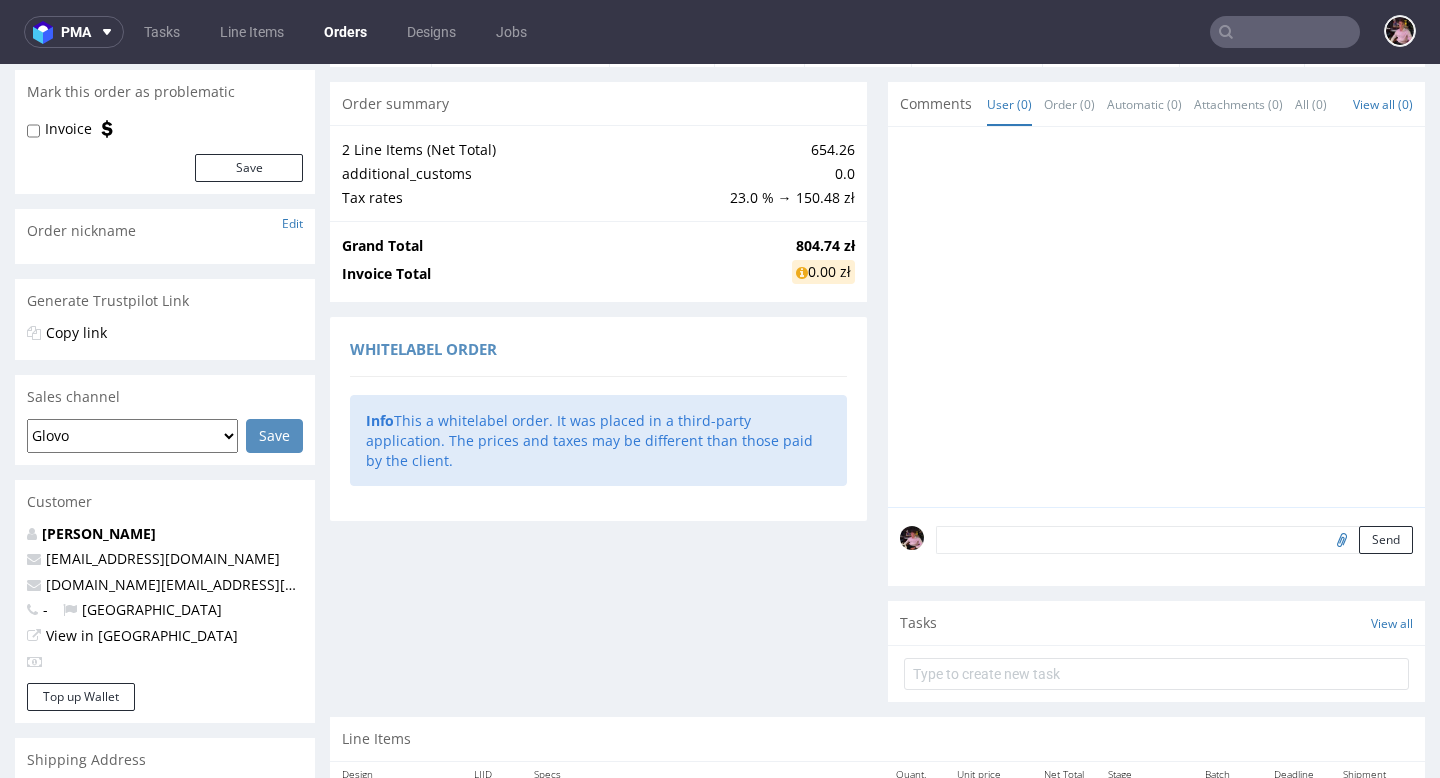 scroll, scrollTop: 419, scrollLeft: 0, axis: vertical 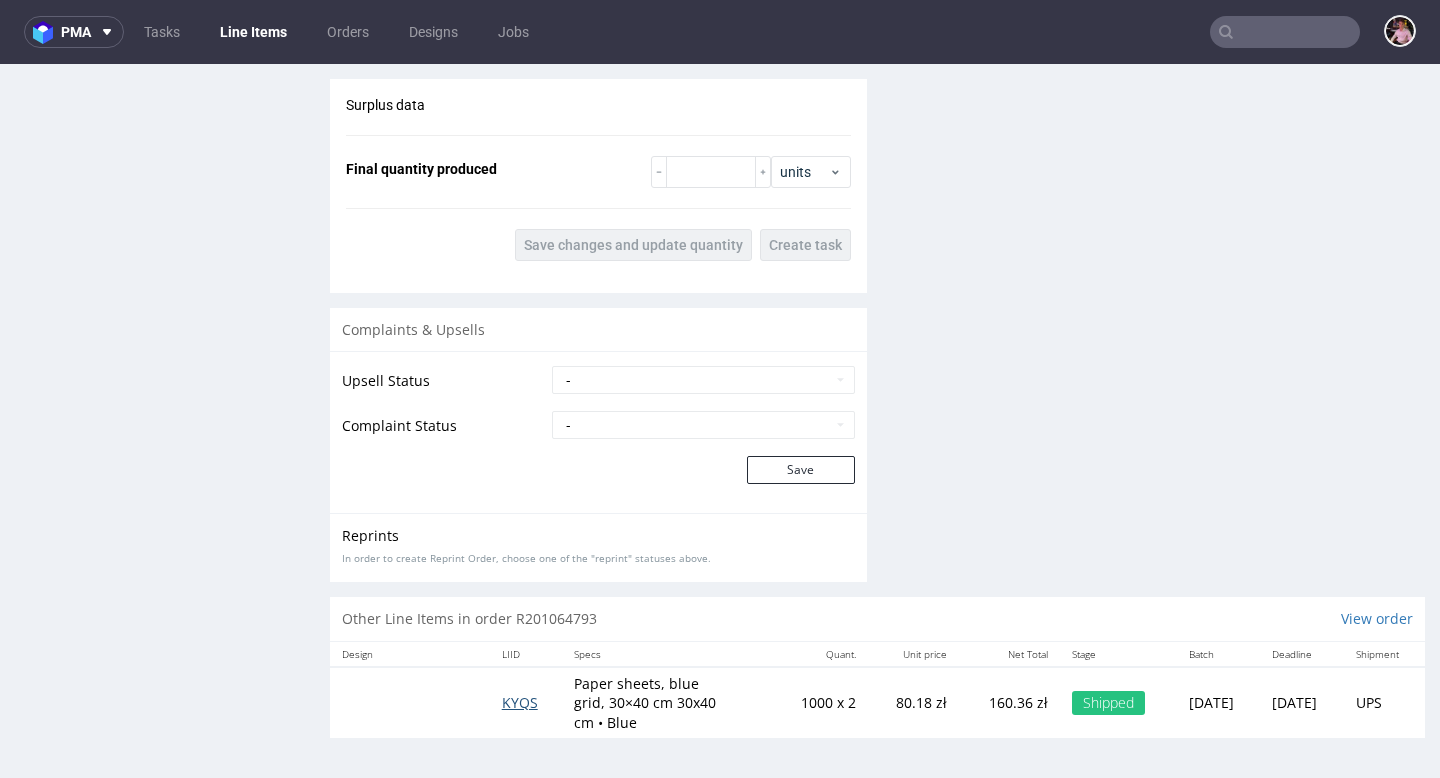 click on "KYQS" at bounding box center [520, 702] 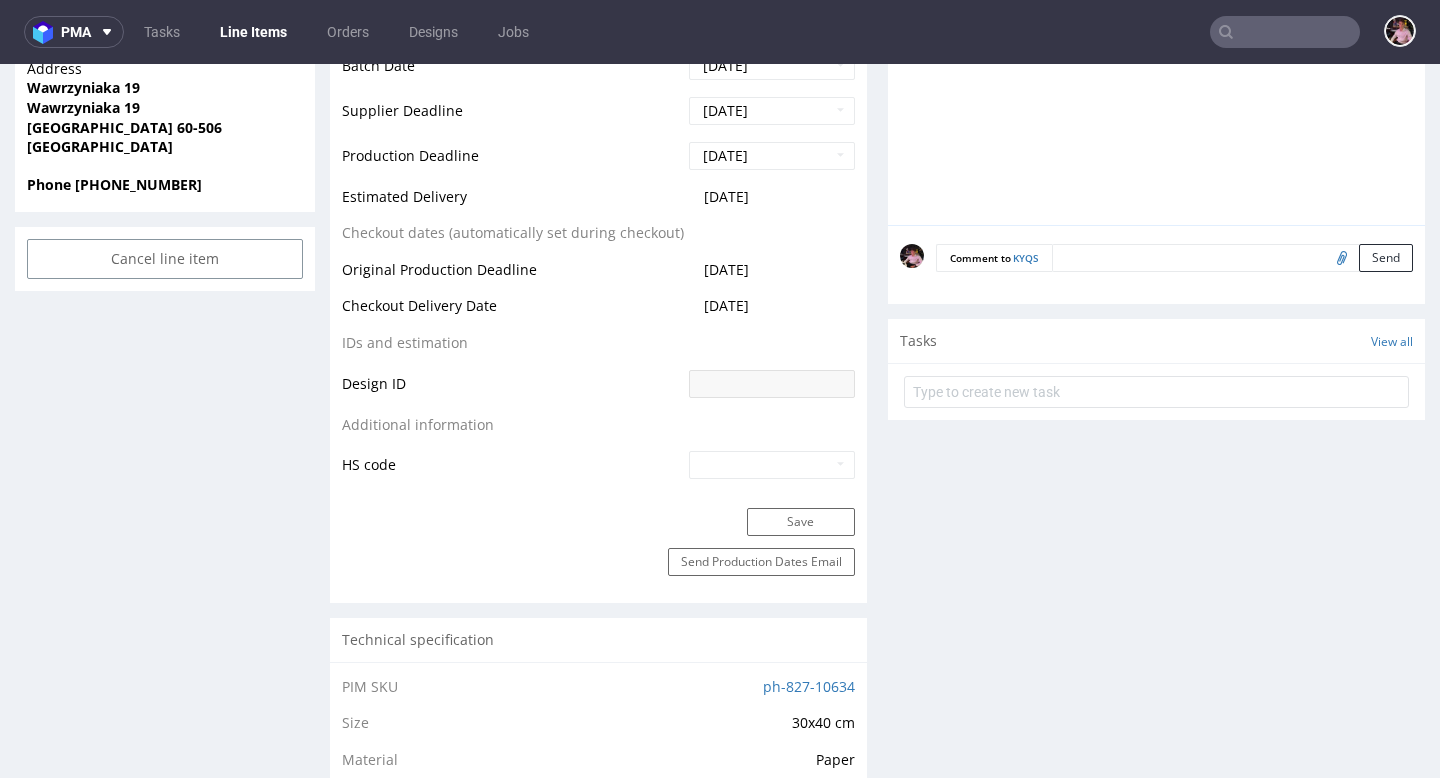 scroll, scrollTop: 0, scrollLeft: 0, axis: both 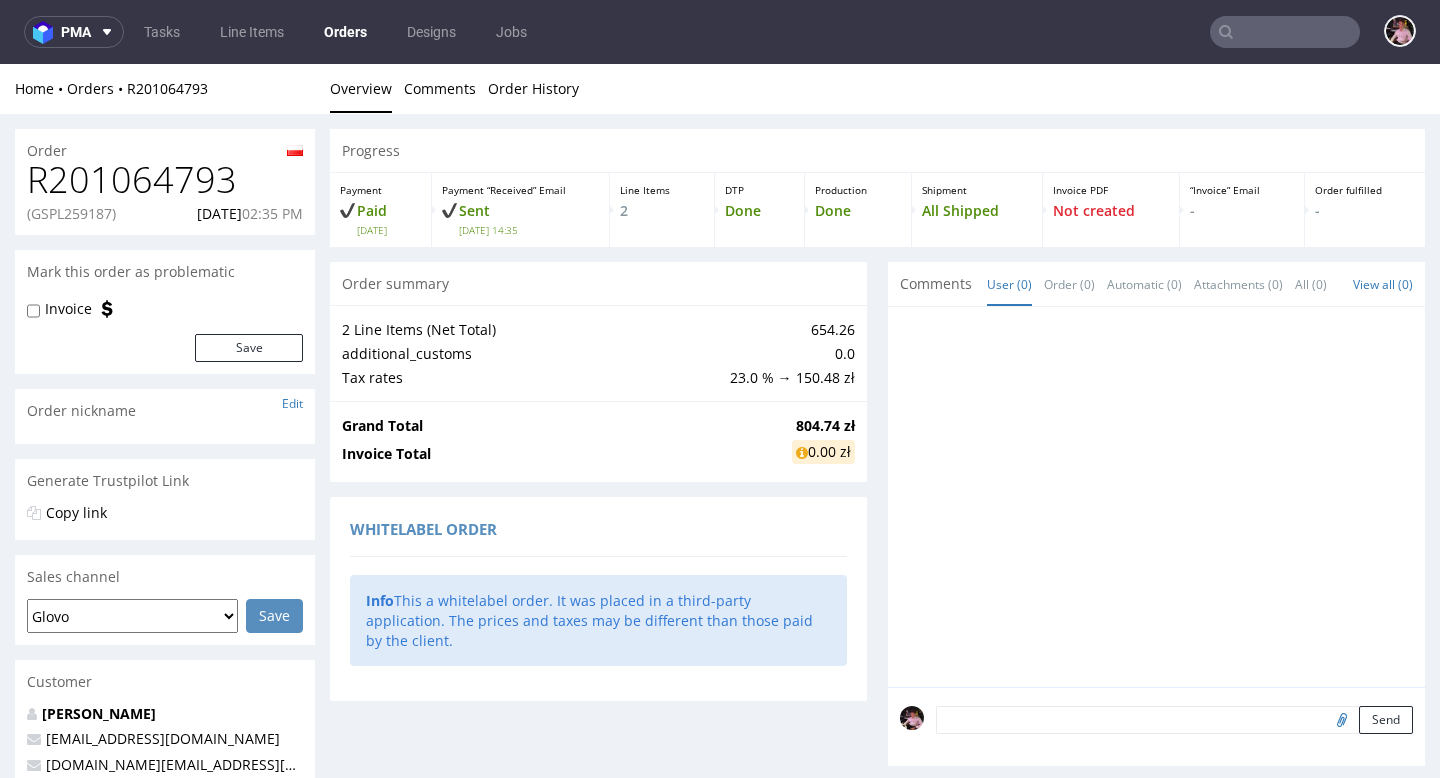 click on "R201064793" at bounding box center [165, 180] 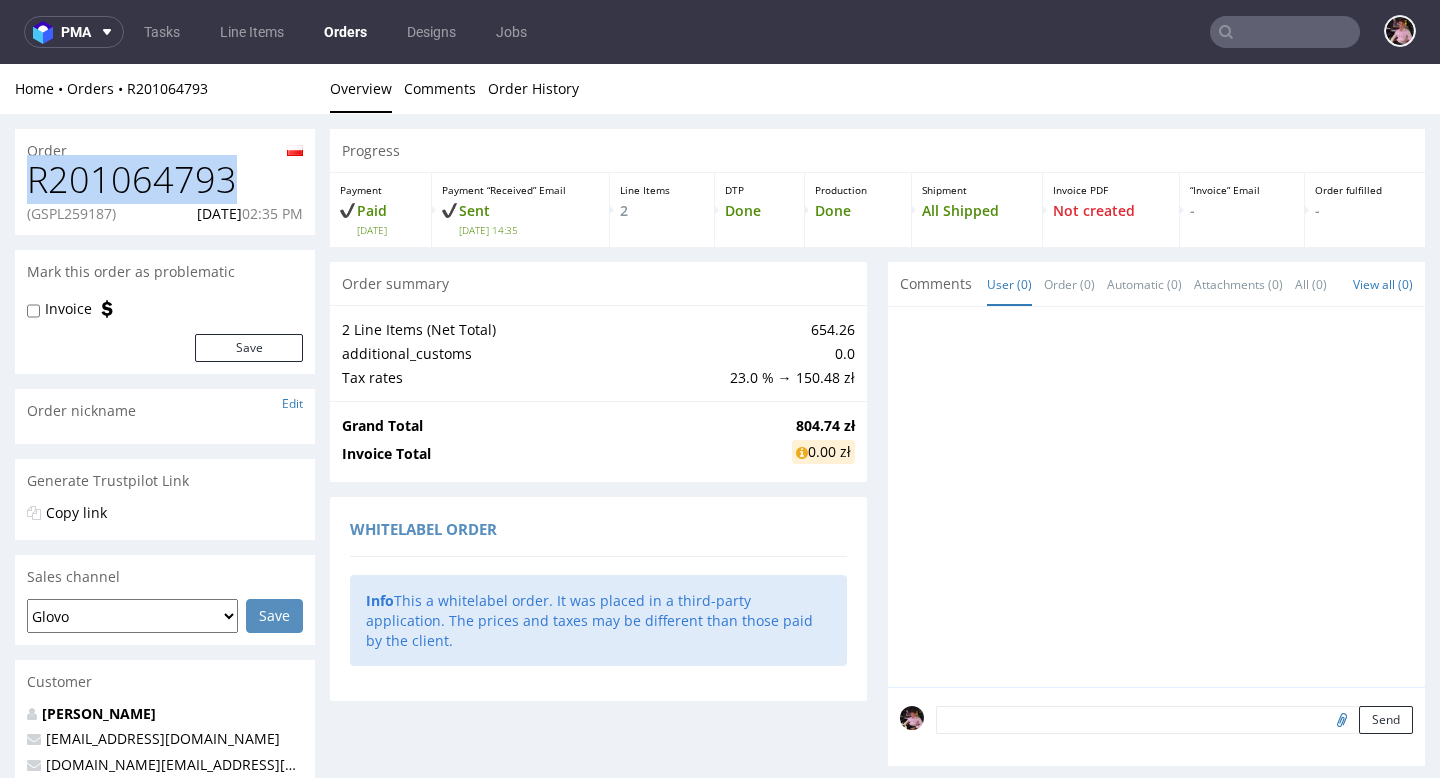 click on "R201064793" at bounding box center (165, 180) 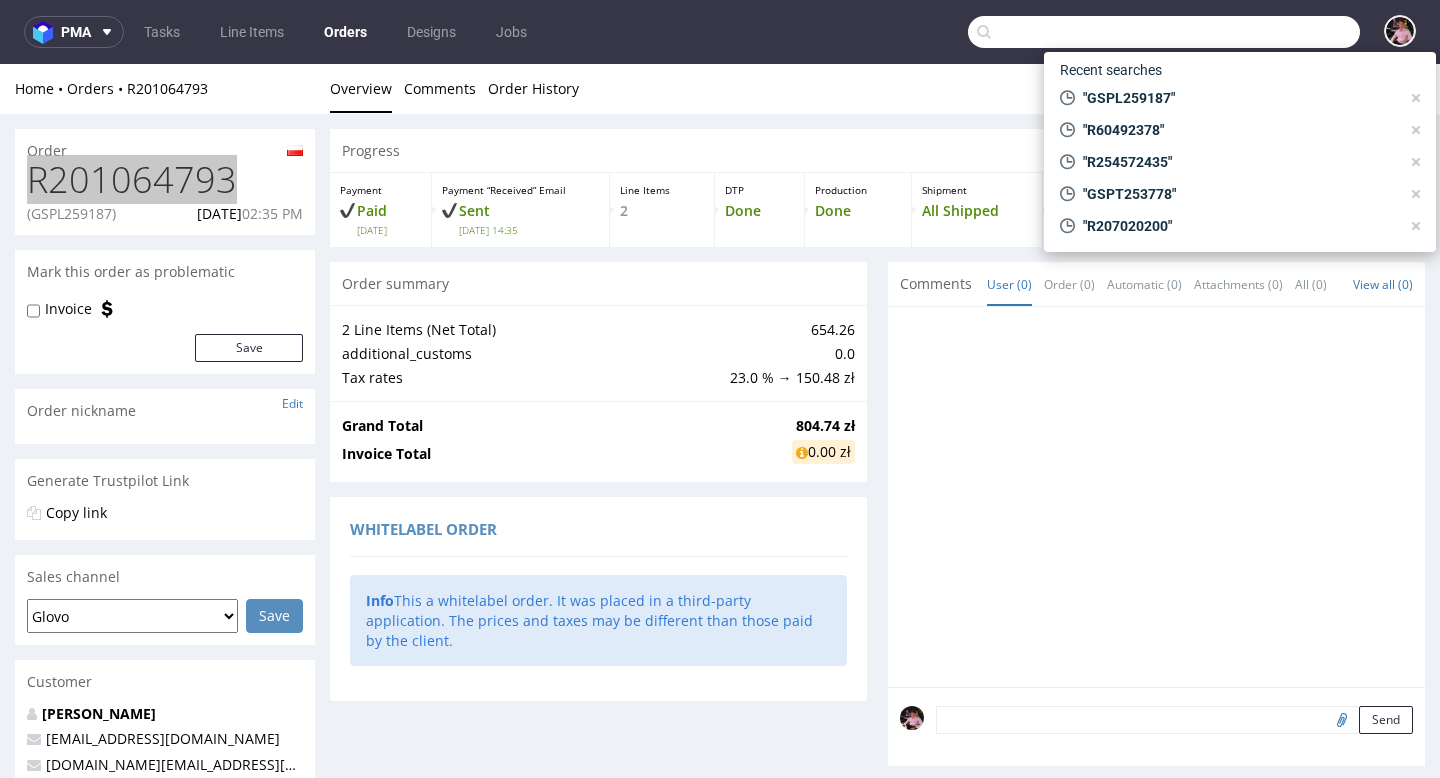 click at bounding box center (1164, 32) 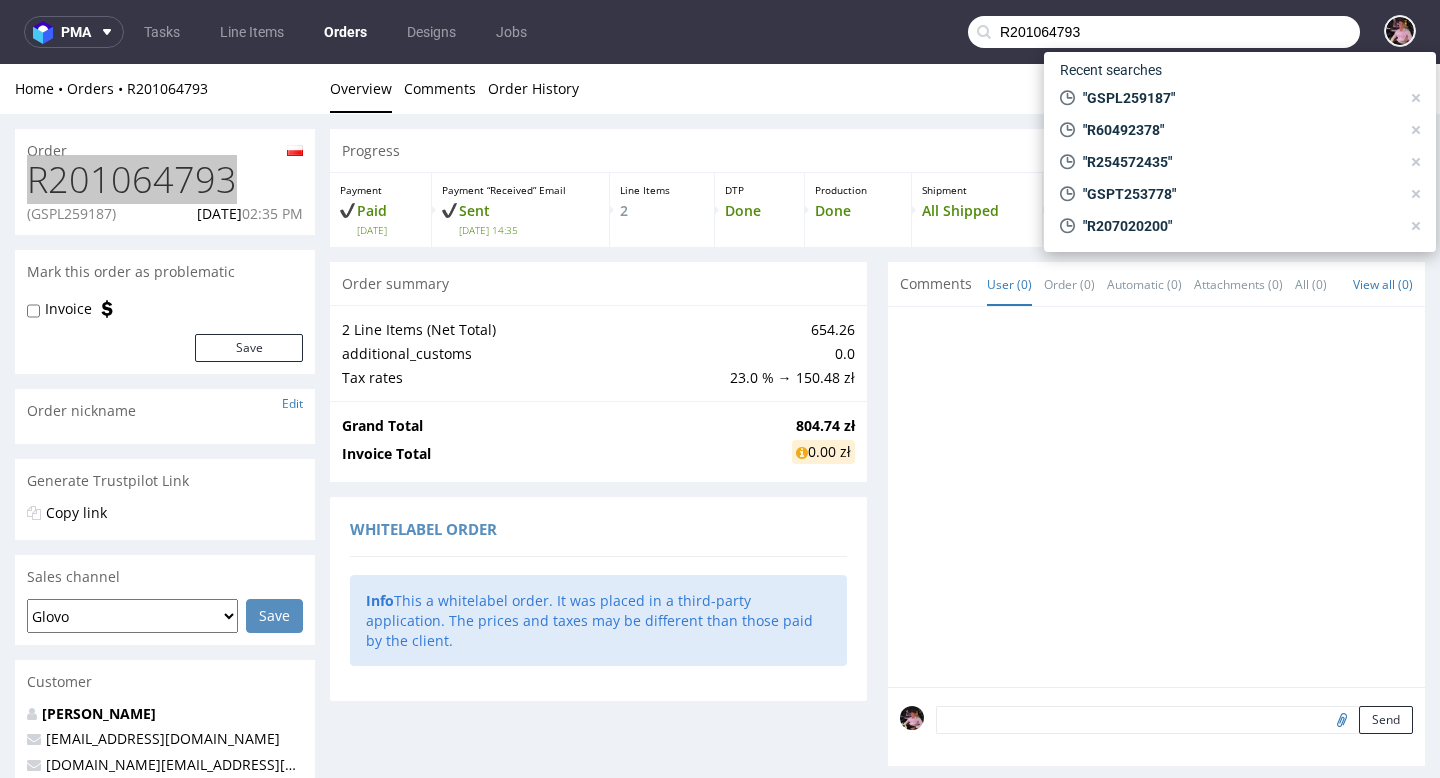 type on "R201064793" 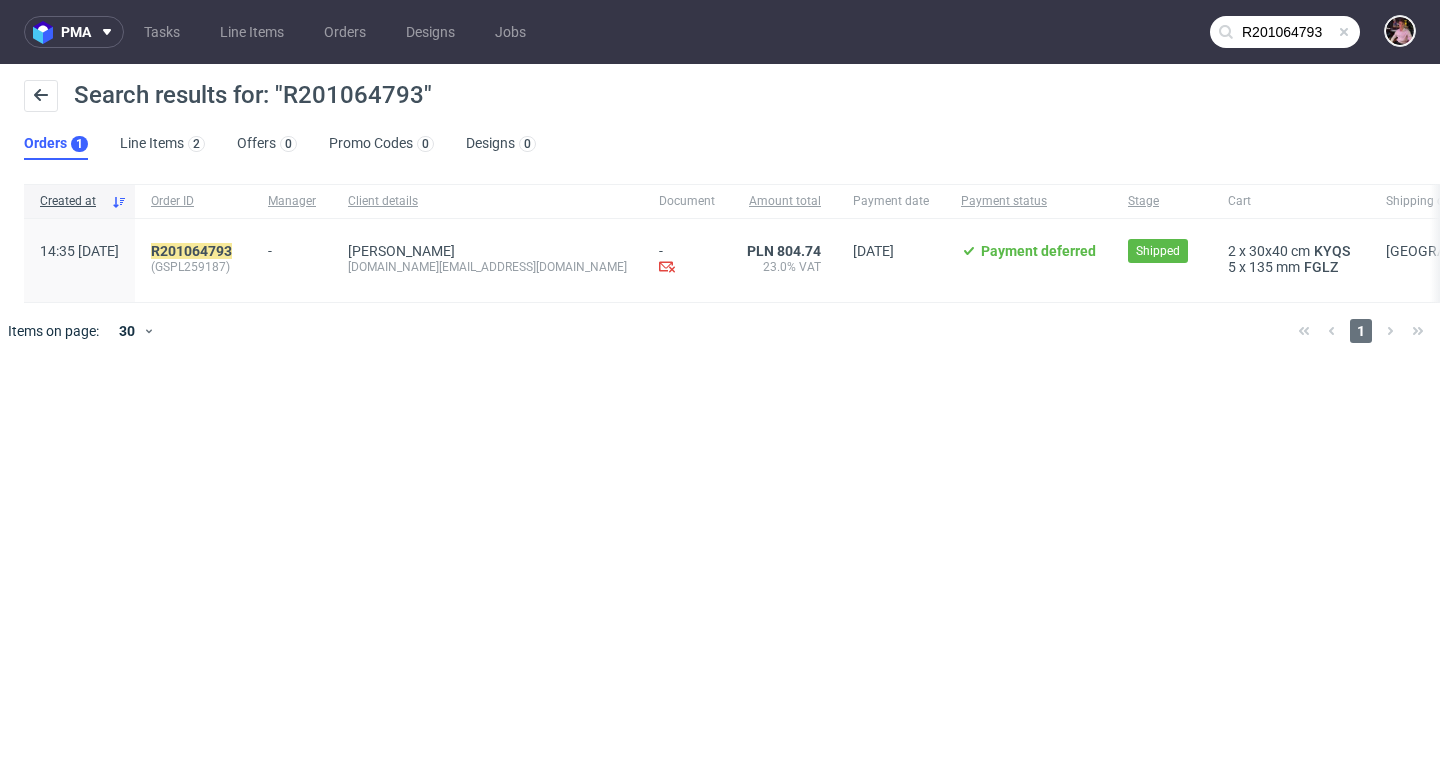 click at bounding box center (1344, 32) 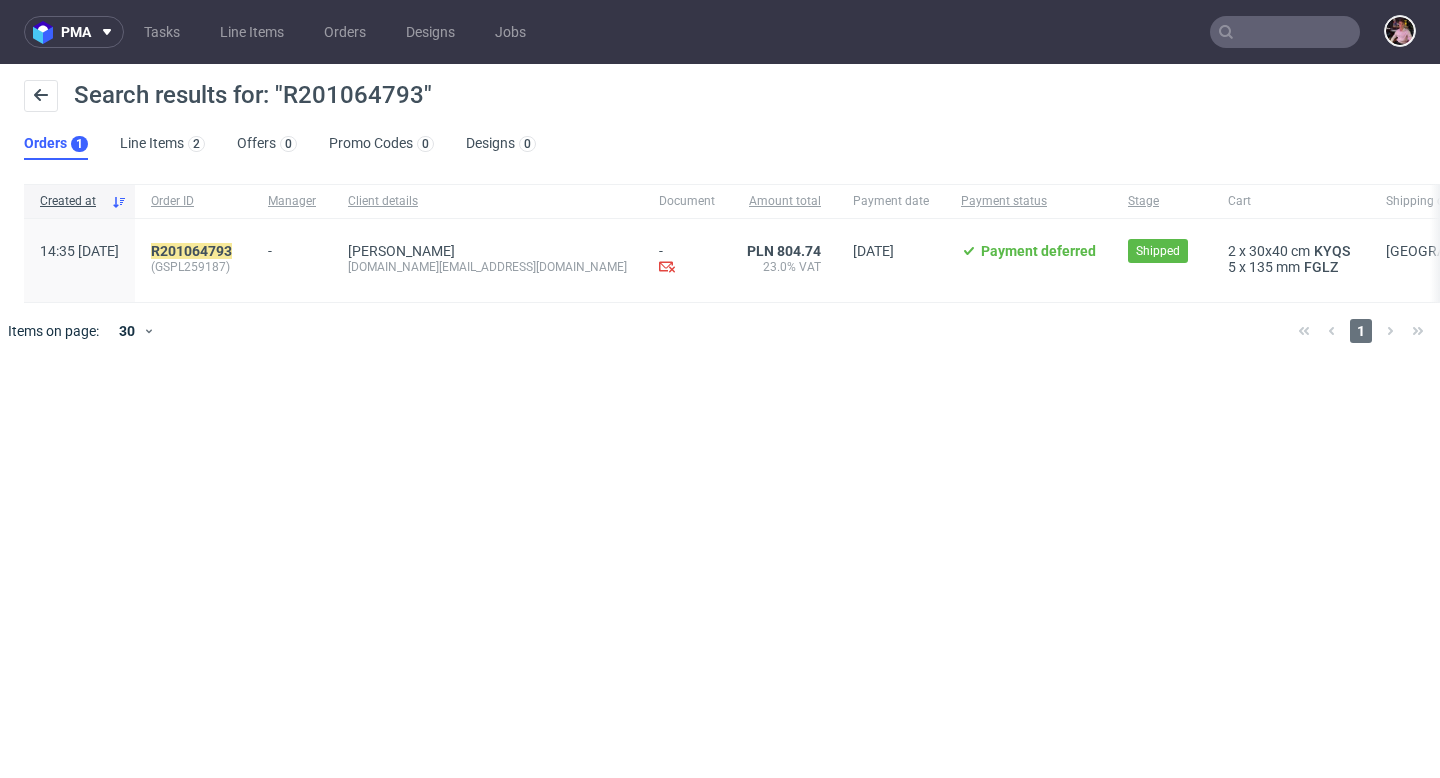 click at bounding box center (1285, 32) 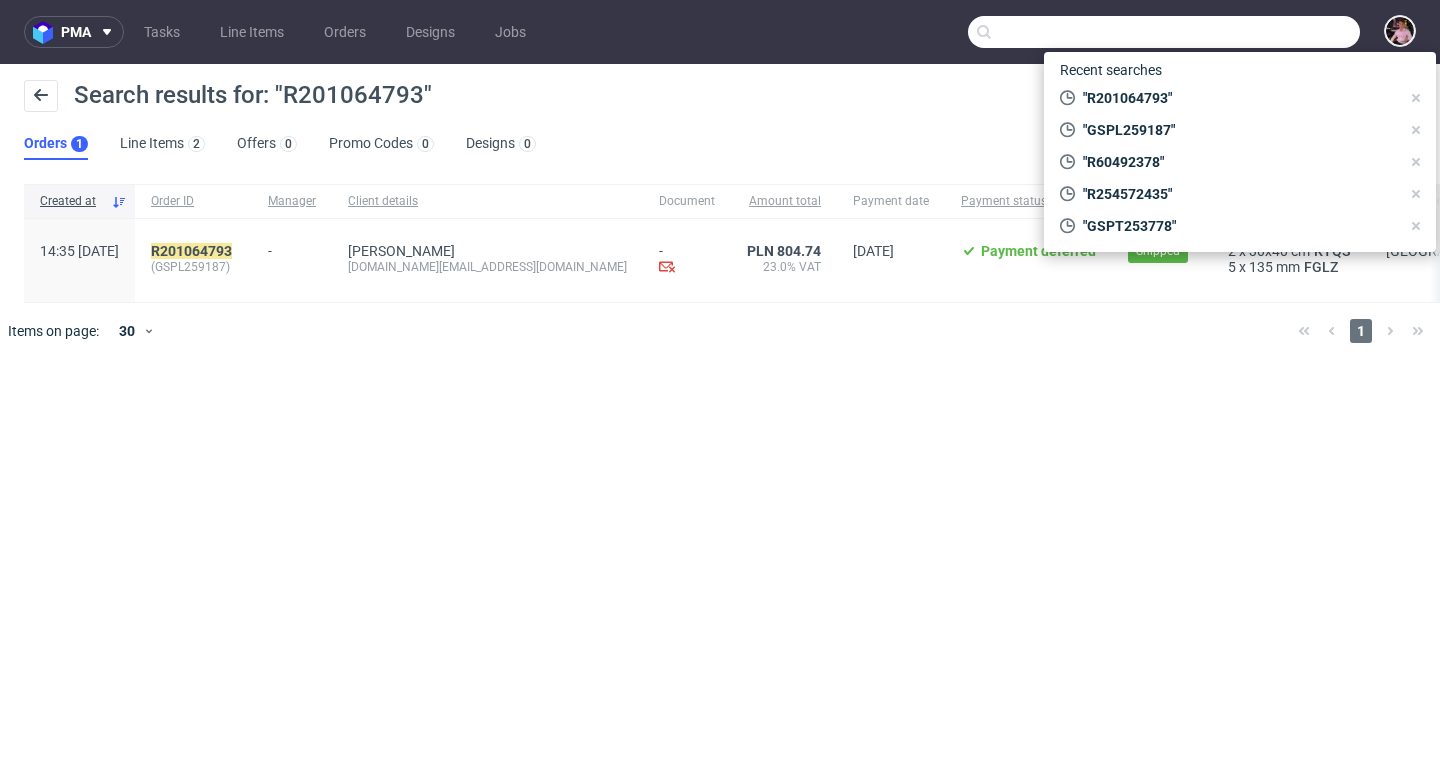 paste on "R778042159" 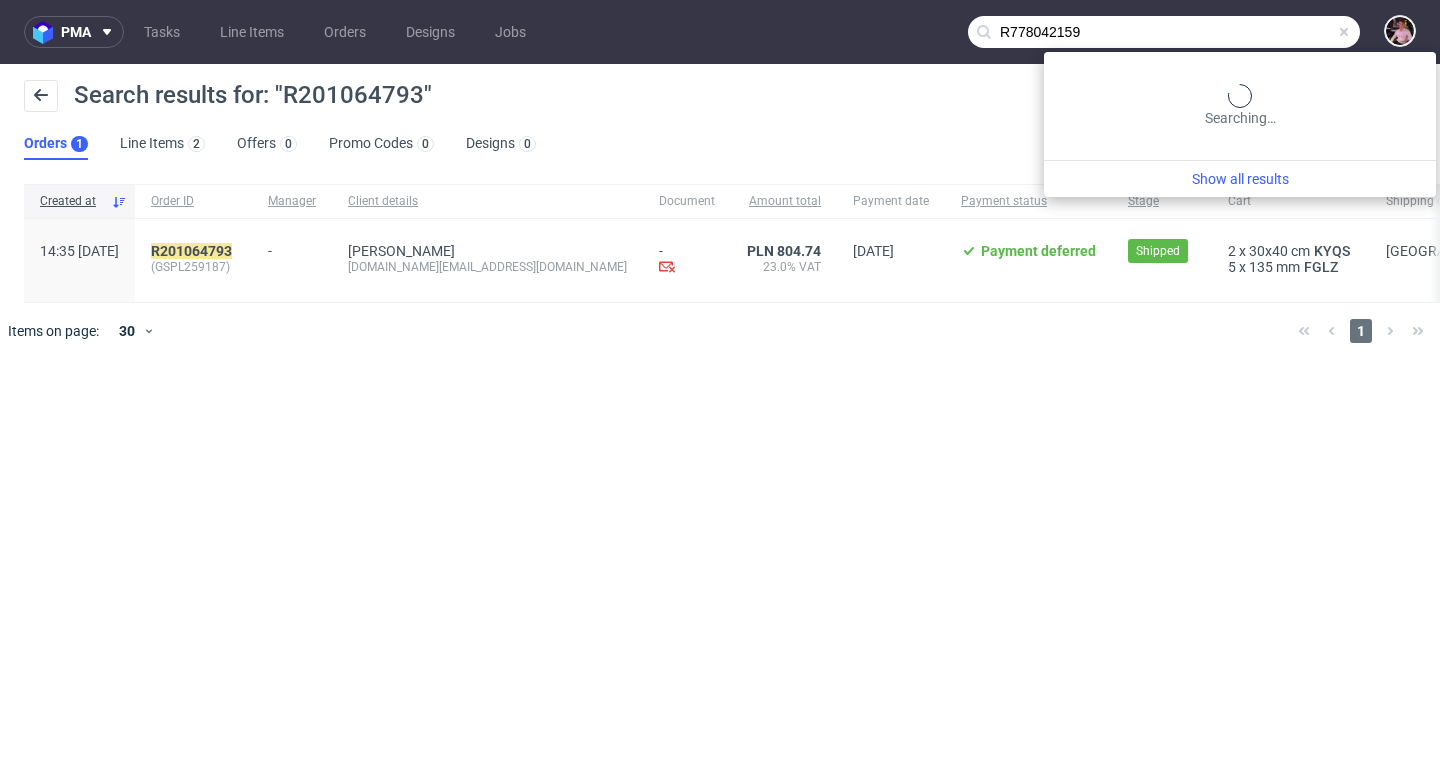 type on "R778042159" 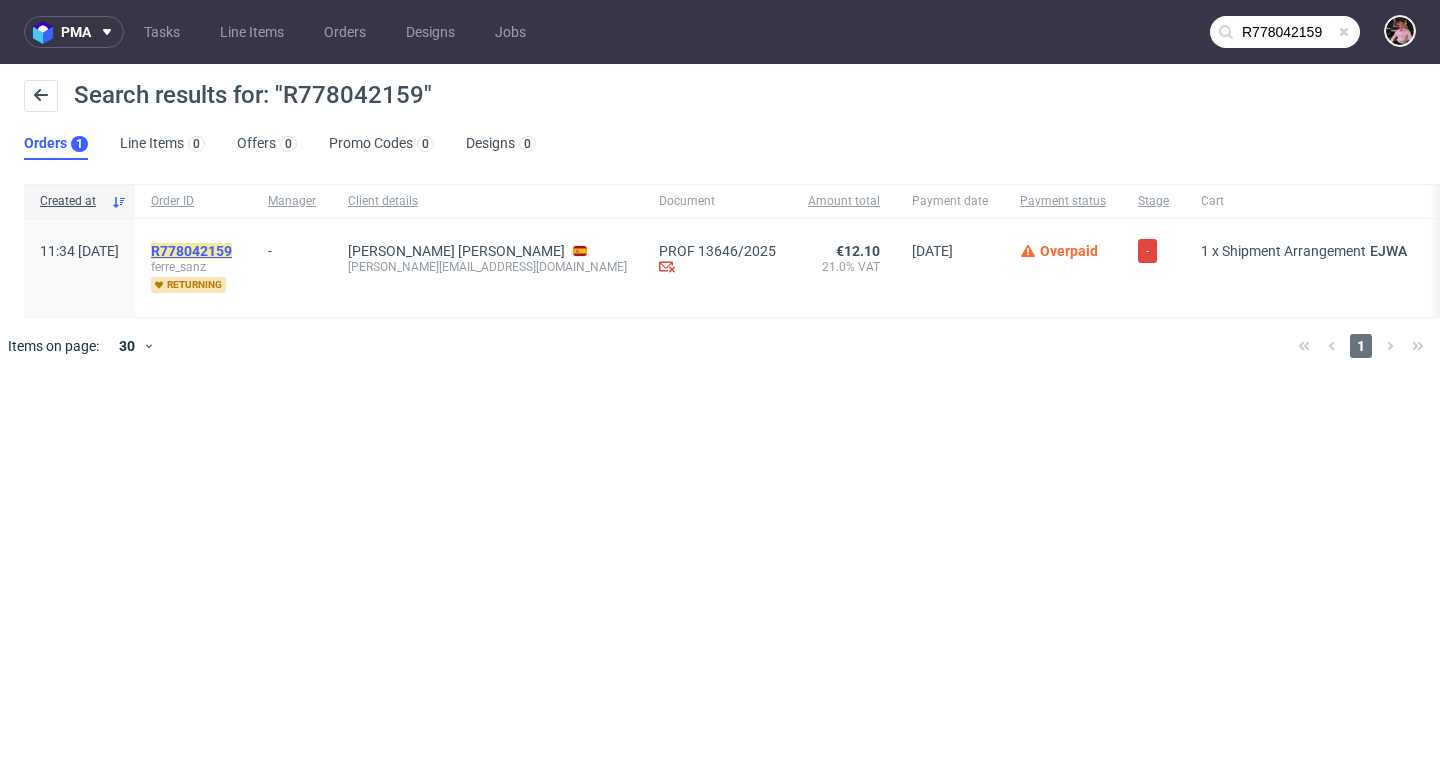 click on "R778042159" 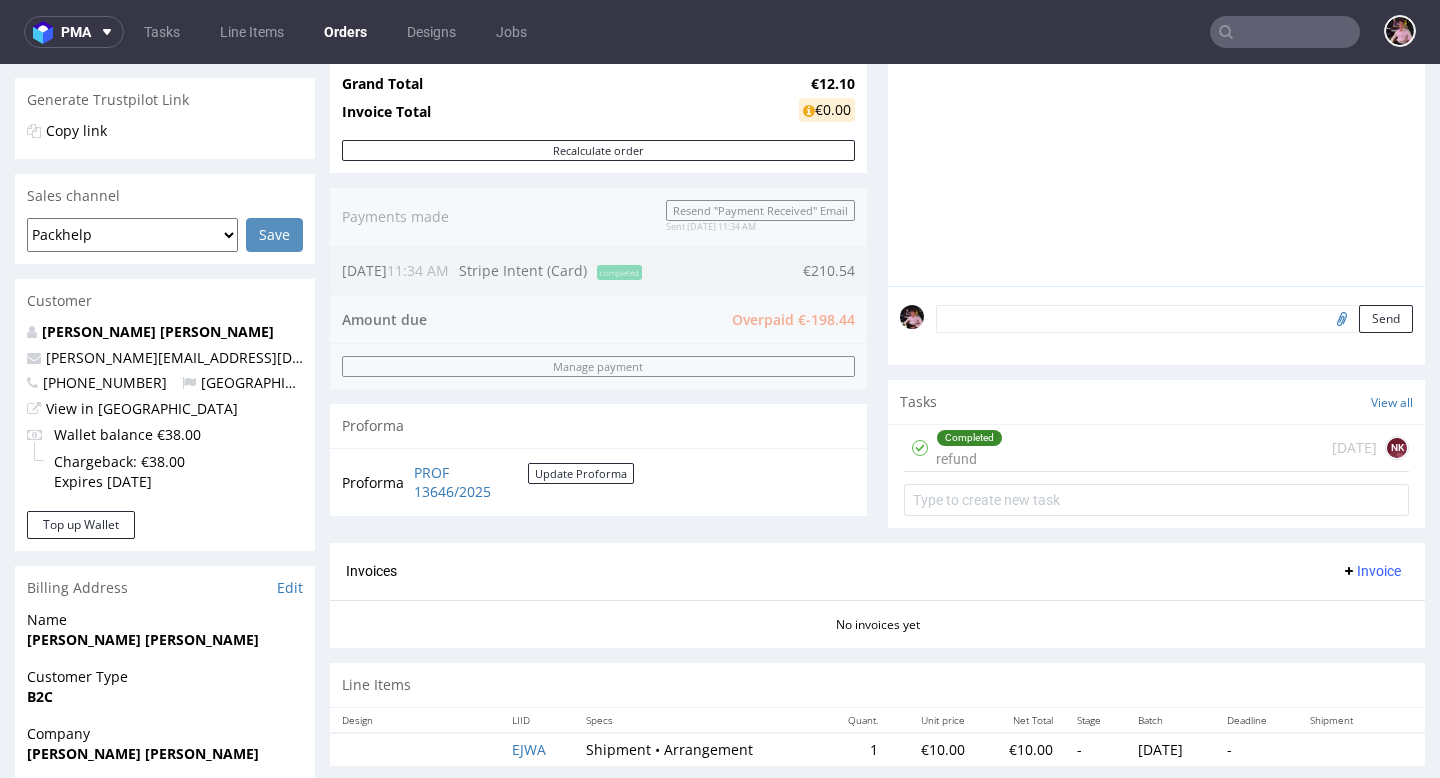 scroll, scrollTop: 370, scrollLeft: 0, axis: vertical 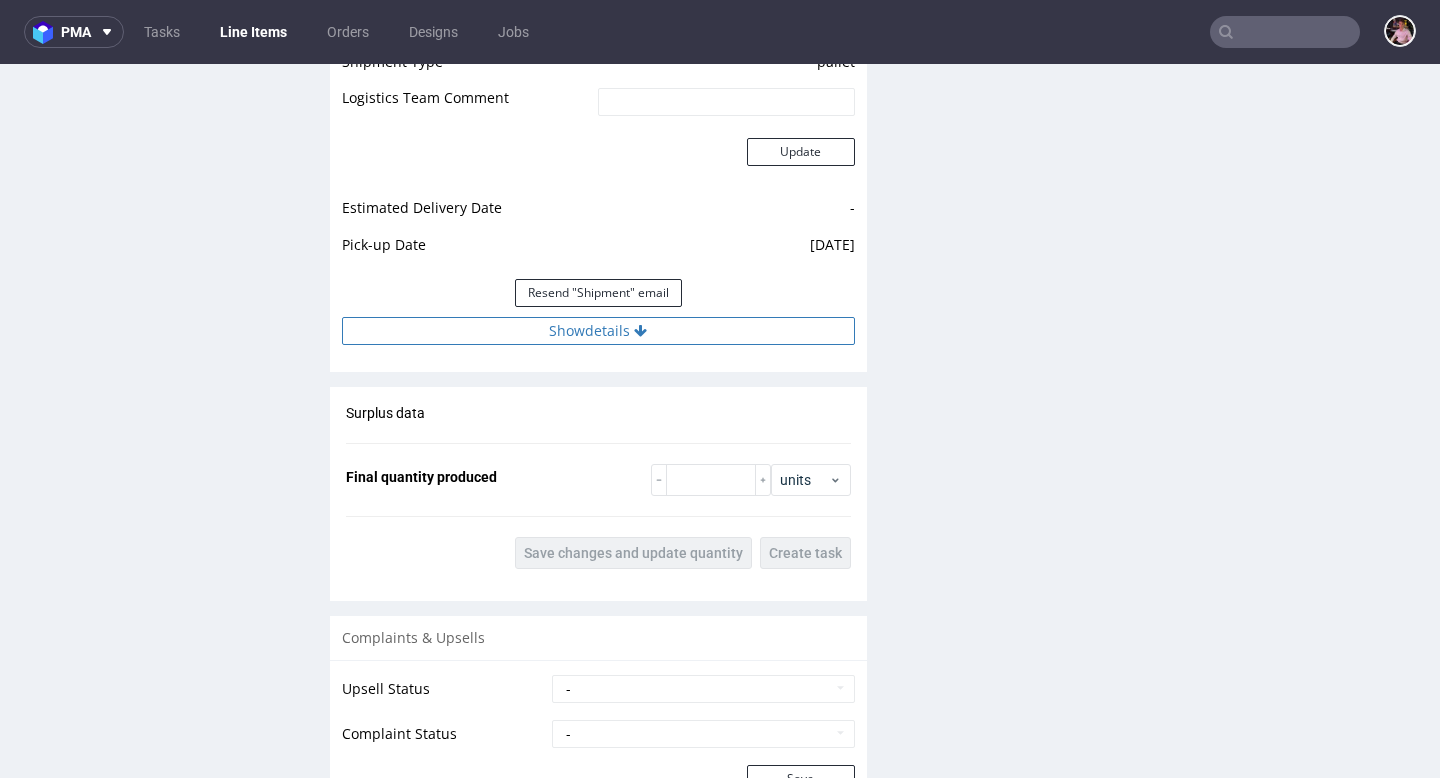 click on "Show  details" at bounding box center (598, 331) 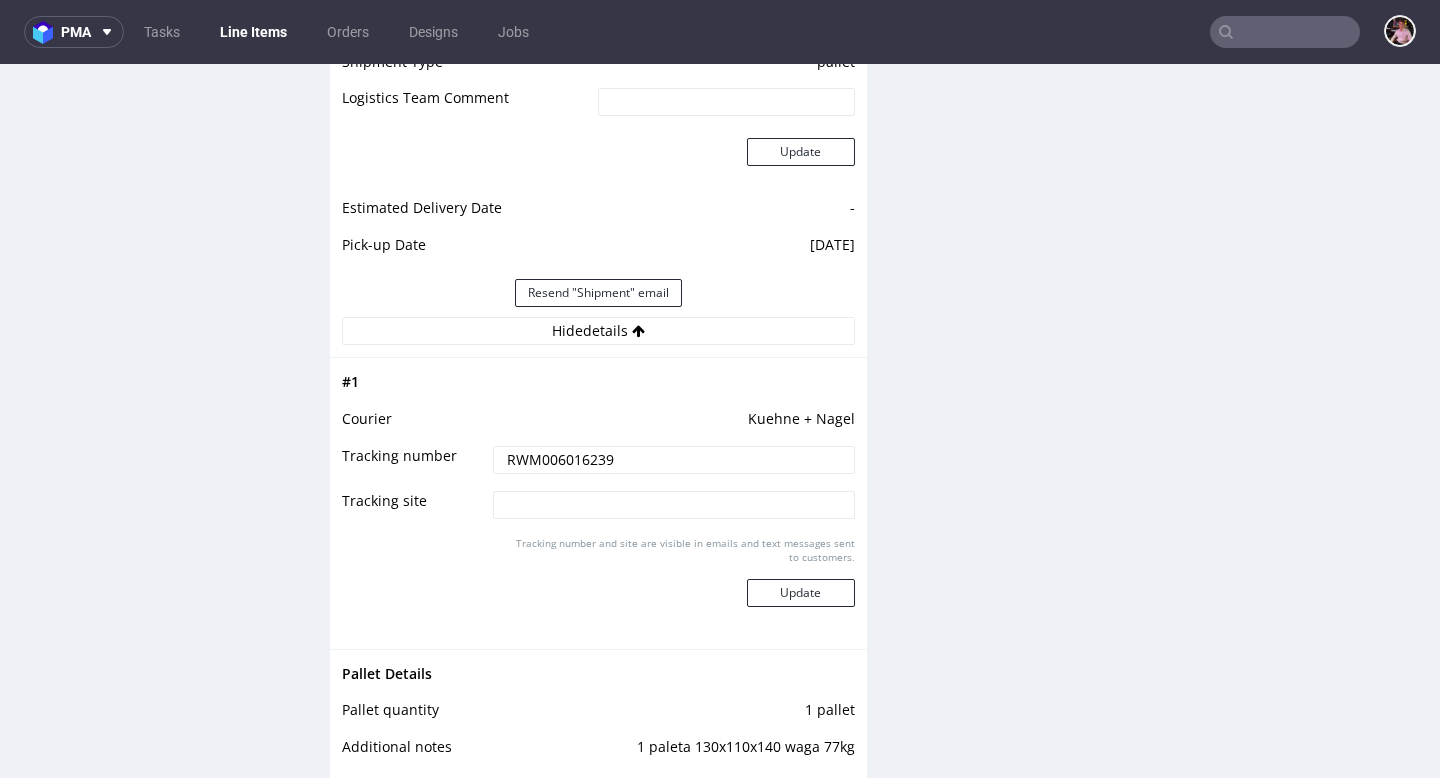 drag, startPoint x: 638, startPoint y: 457, endPoint x: 468, endPoint y: 457, distance: 170 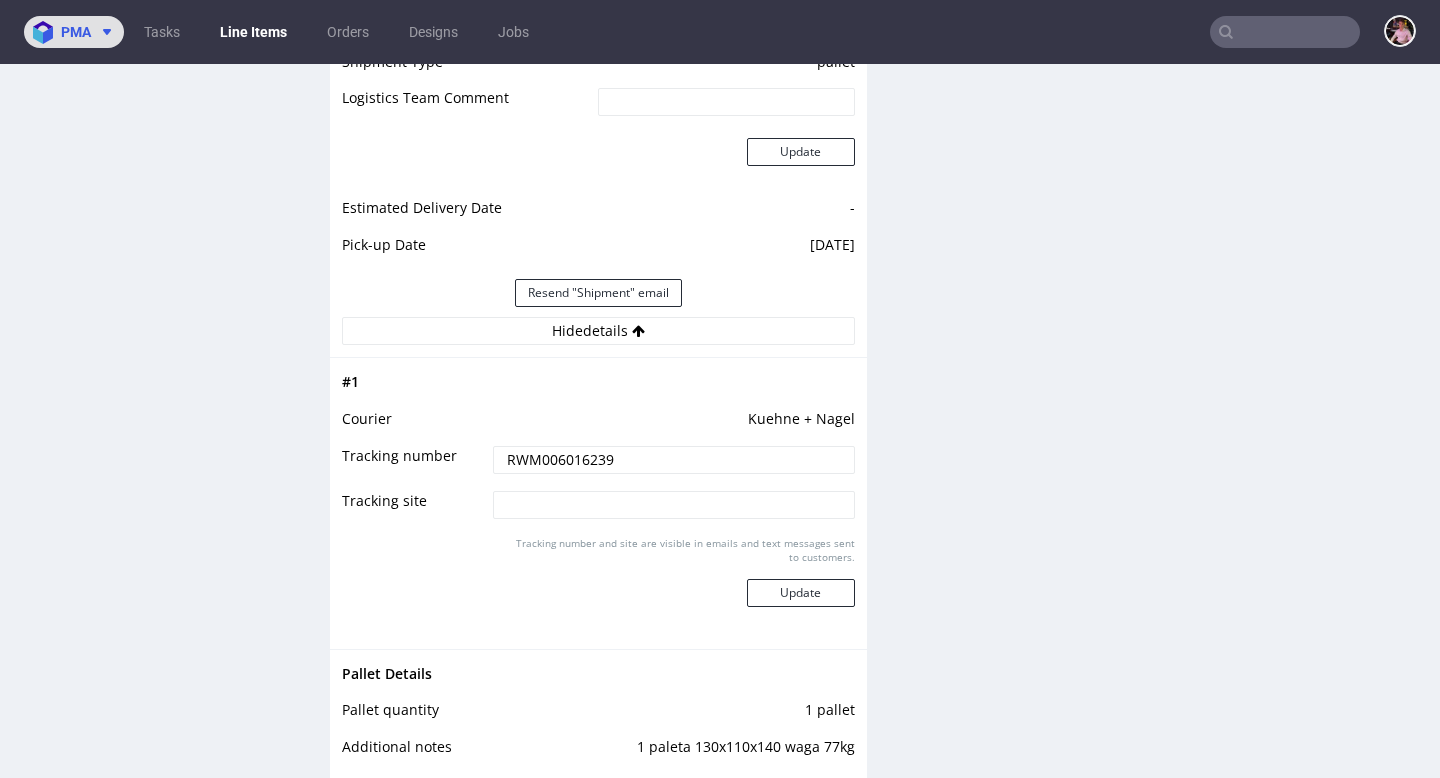 click at bounding box center (47, 32) 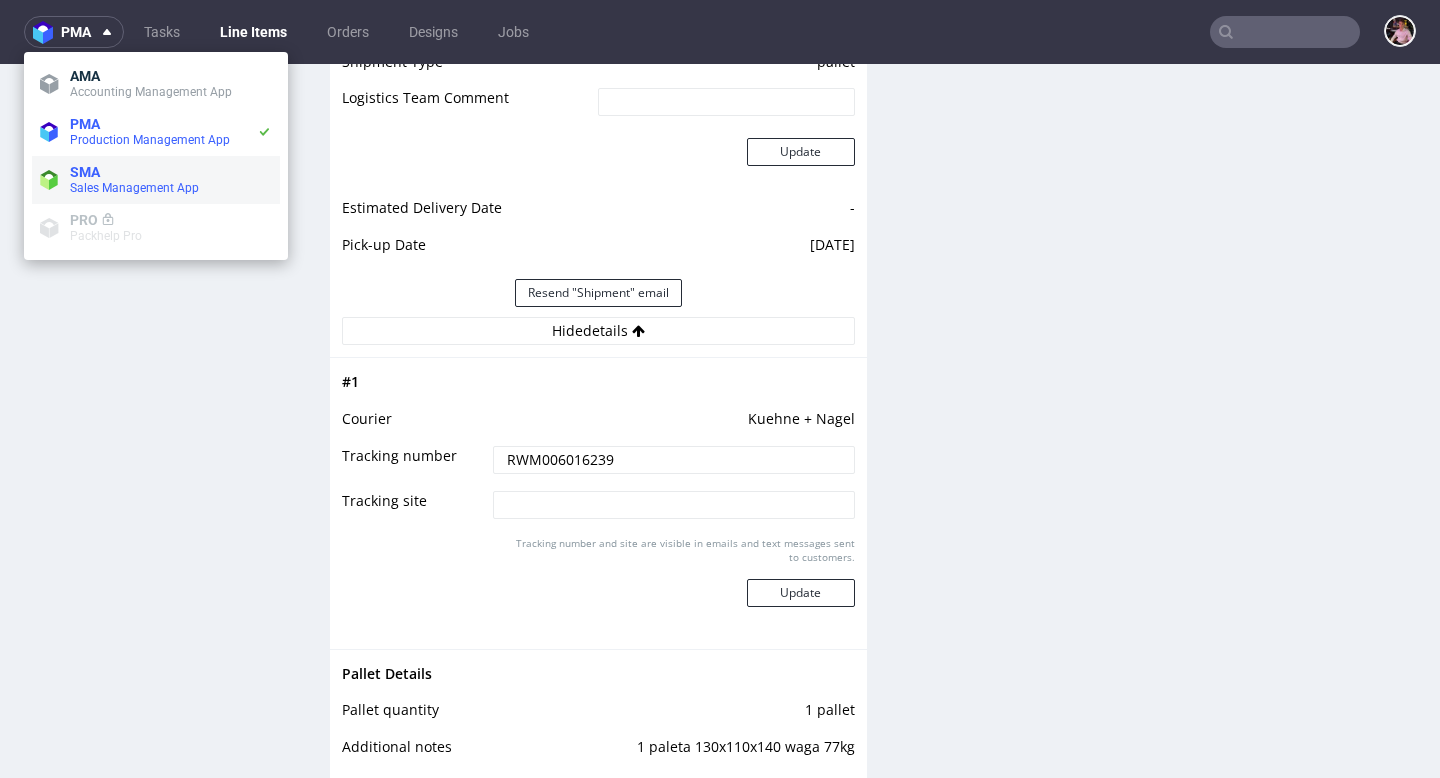 click on "Sales Management App" at bounding box center (134, 188) 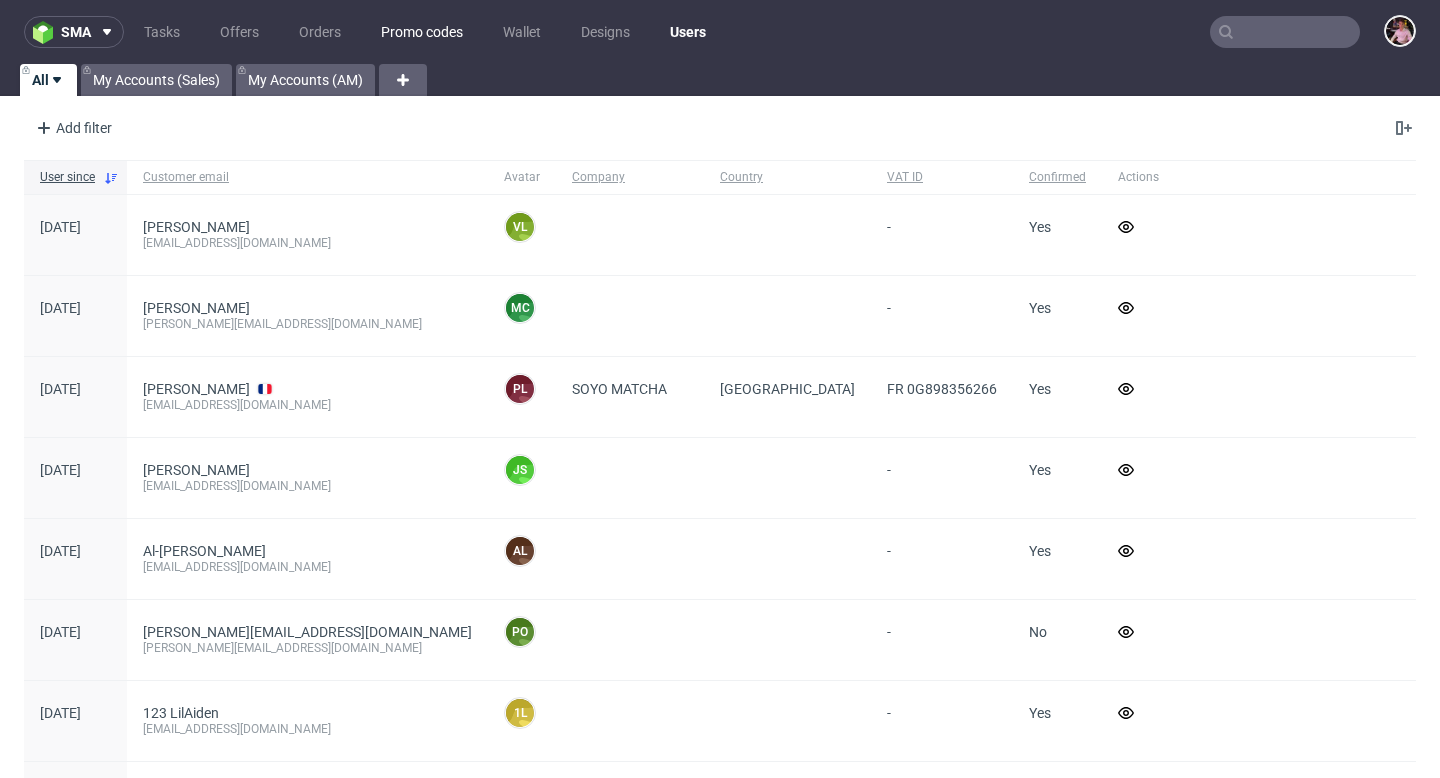 click on "Promo codes" at bounding box center (422, 32) 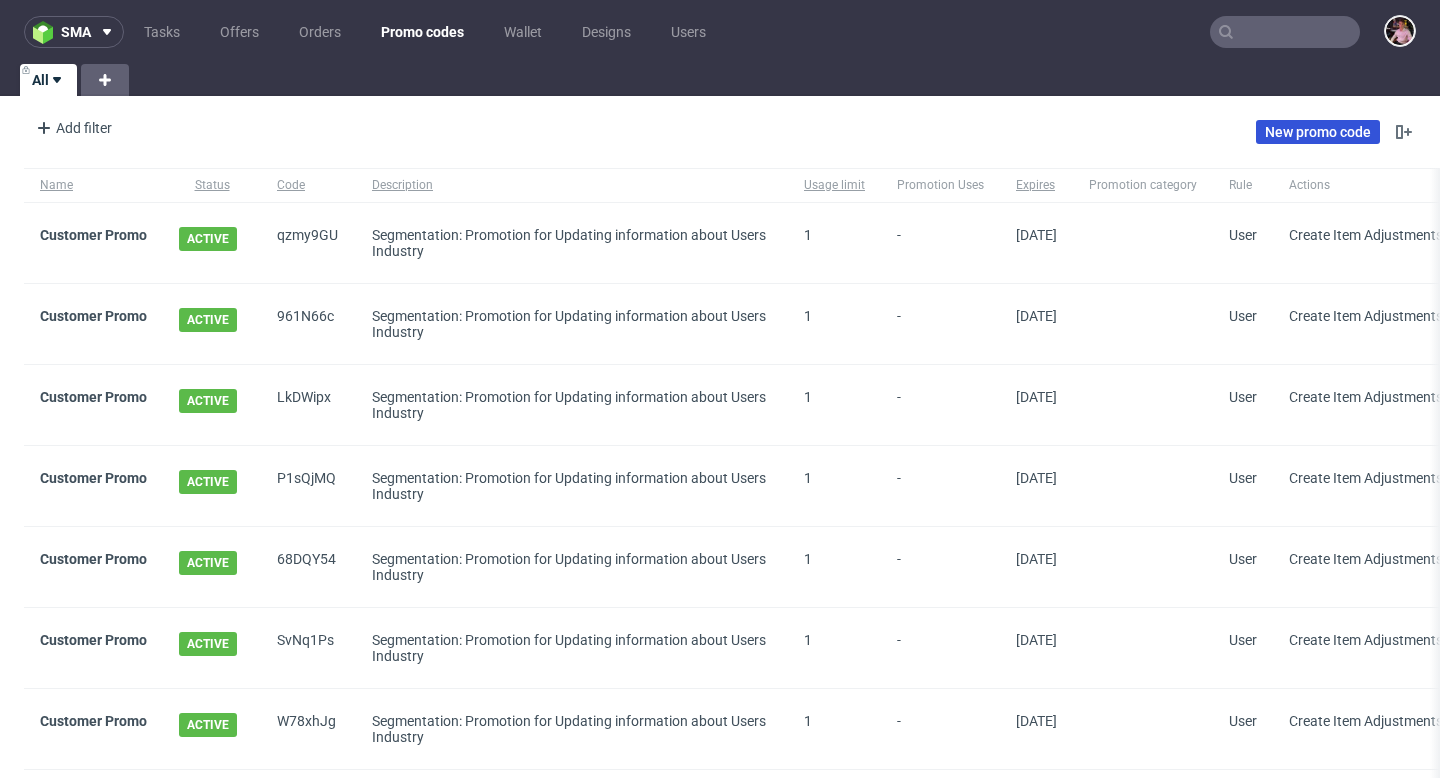 click on "New promo code" at bounding box center [1318, 132] 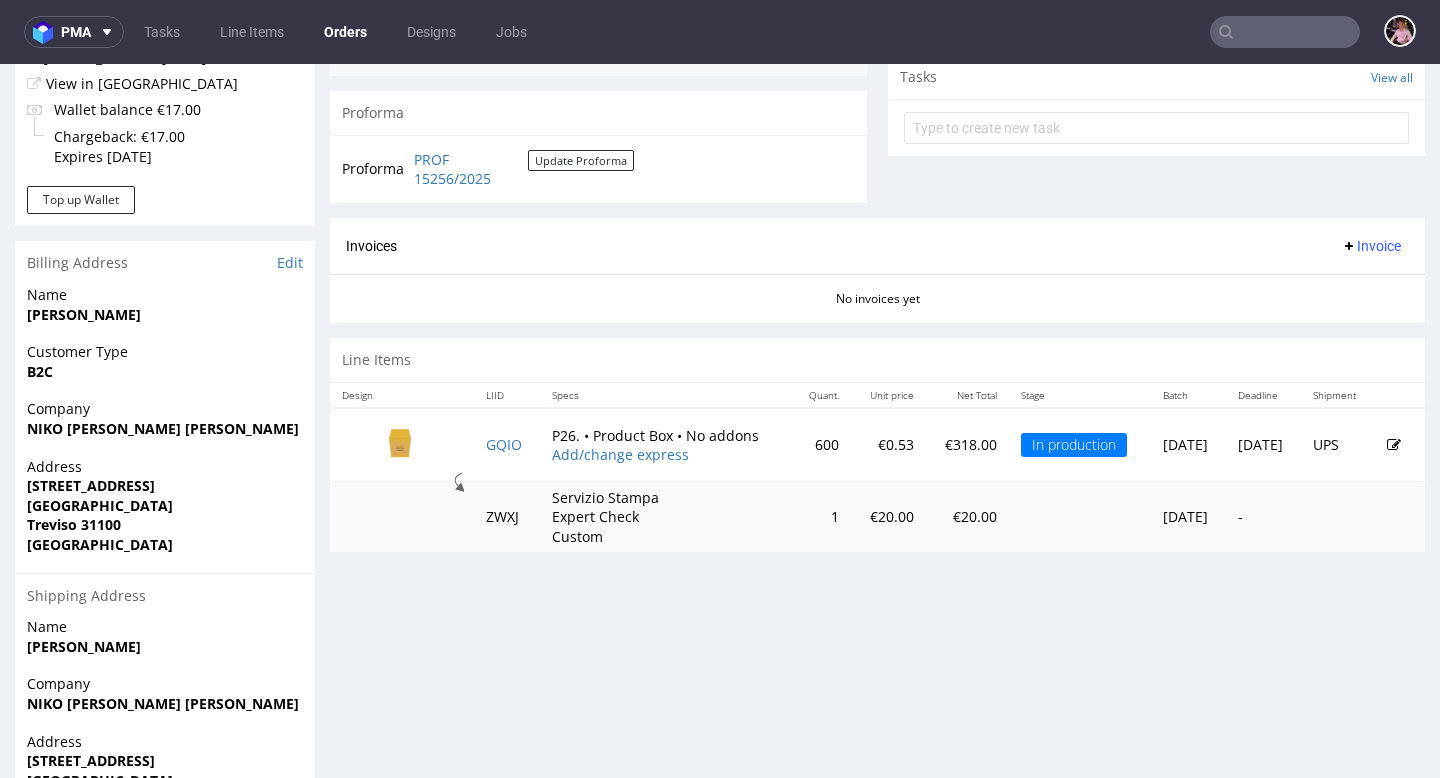 scroll, scrollTop: 733, scrollLeft: 0, axis: vertical 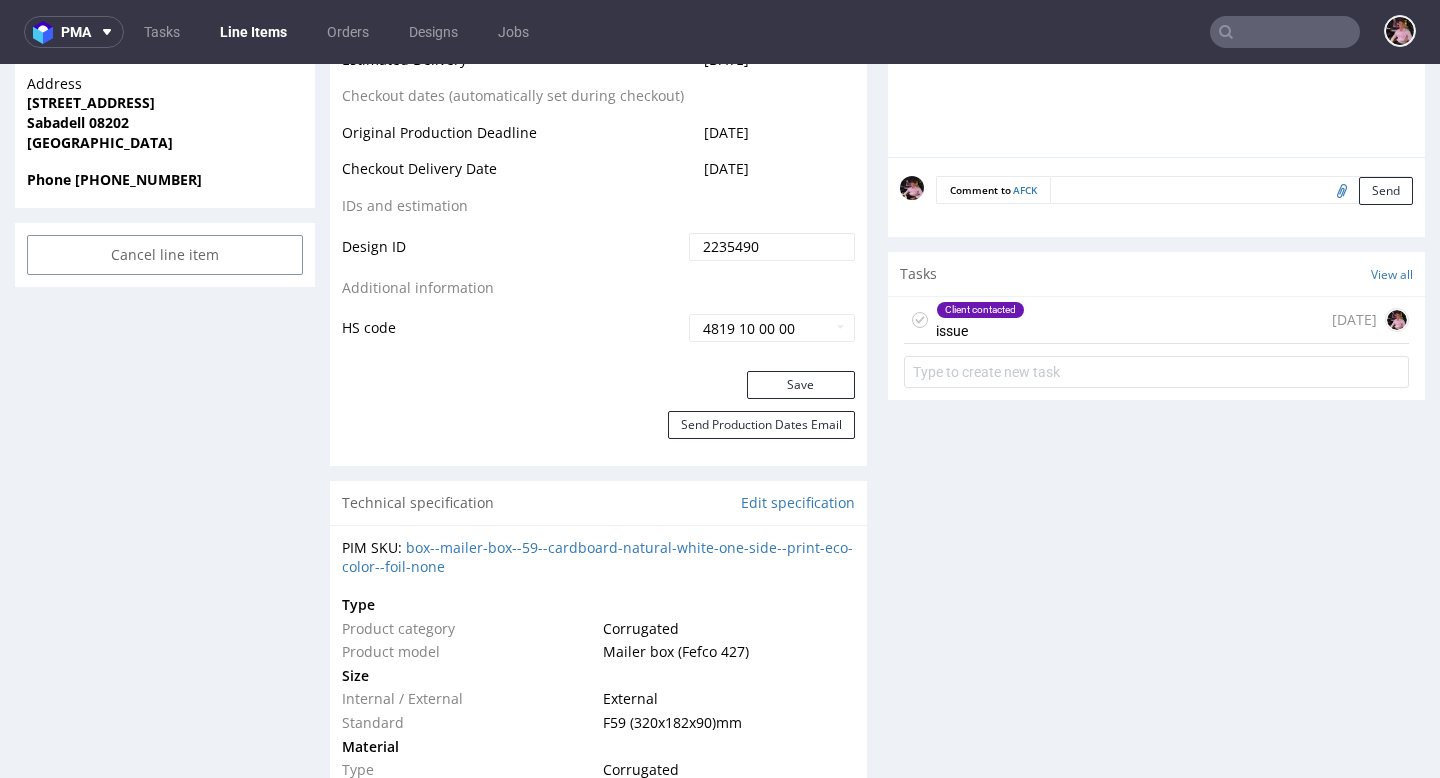 click on "Client contacted issue 11 days ago" at bounding box center (1156, 320) 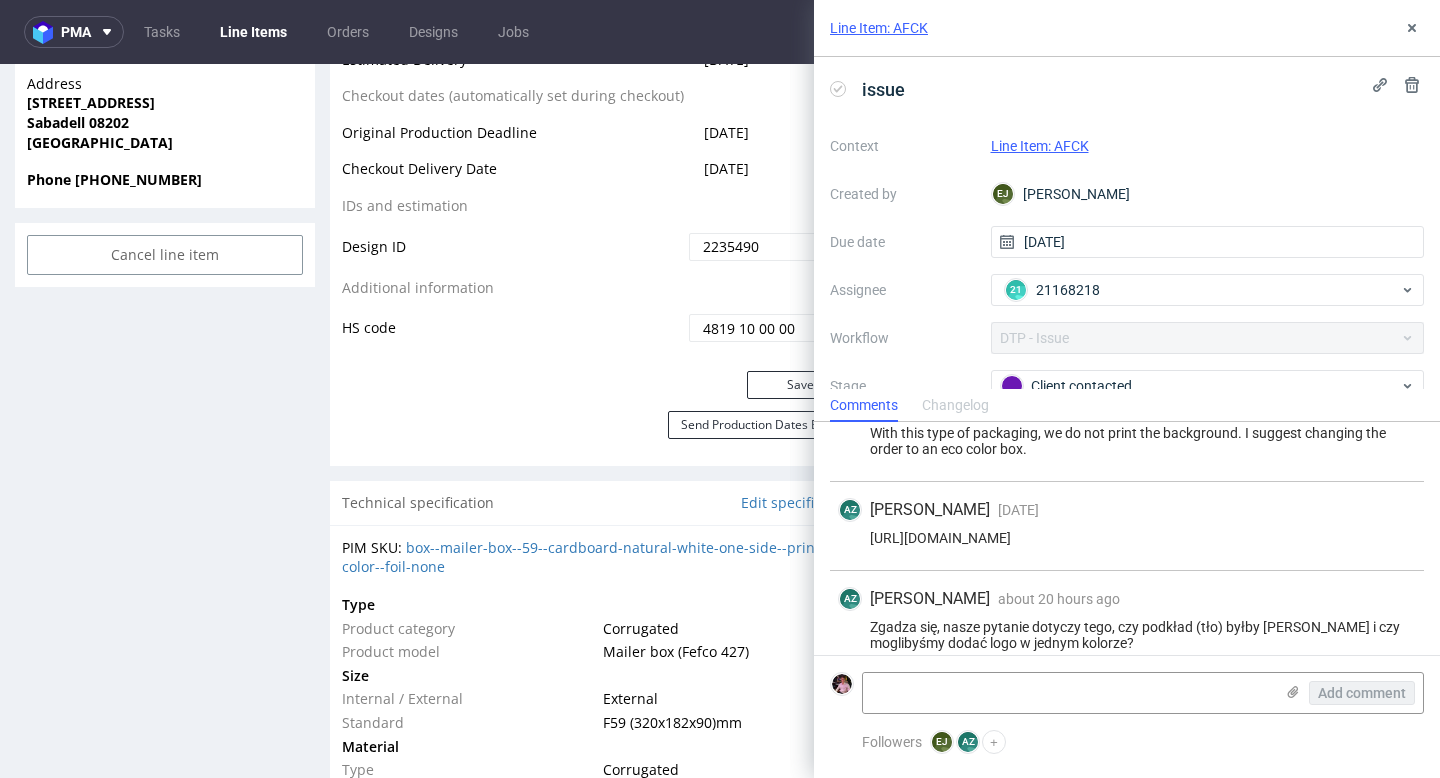 scroll, scrollTop: 65, scrollLeft: 0, axis: vertical 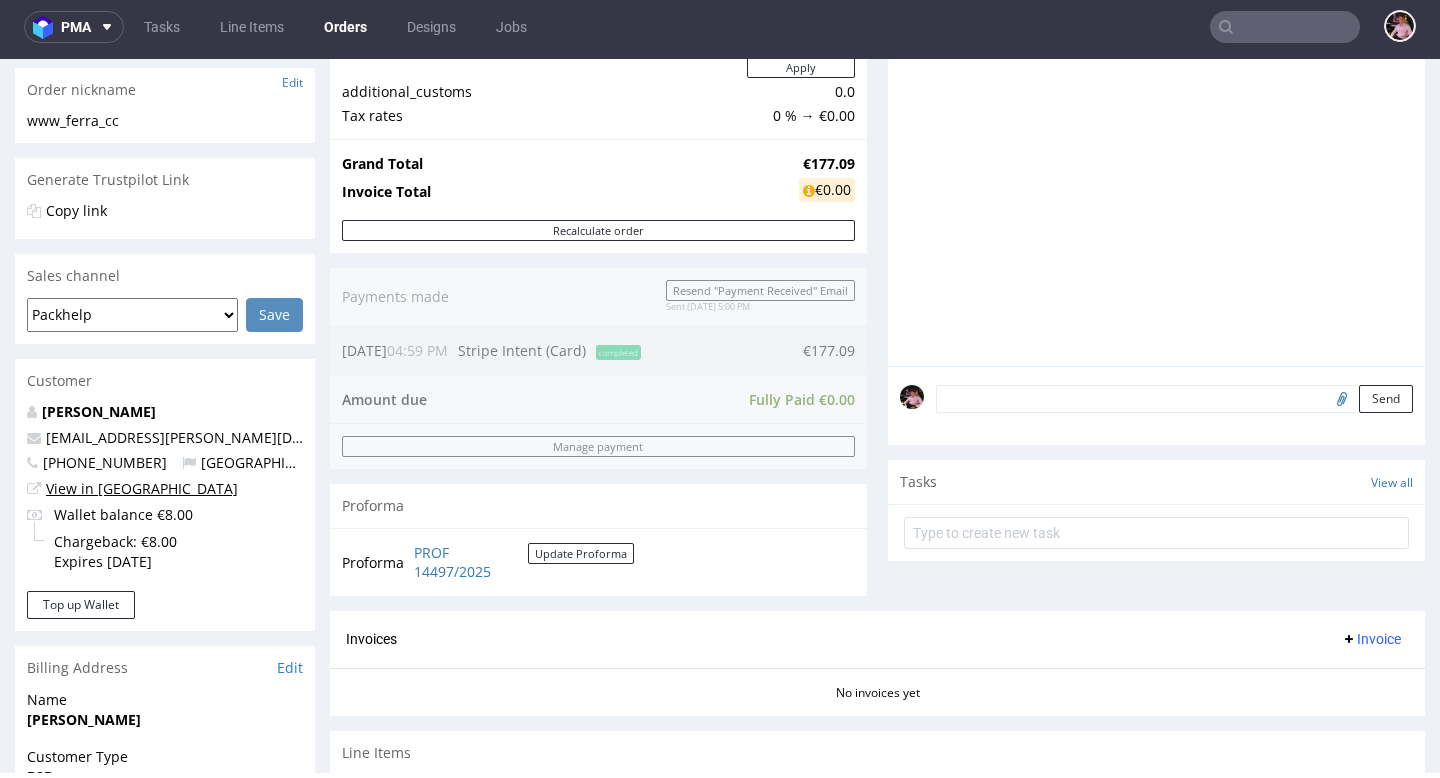 click on "View in [GEOGRAPHIC_DATA]" at bounding box center [142, 488] 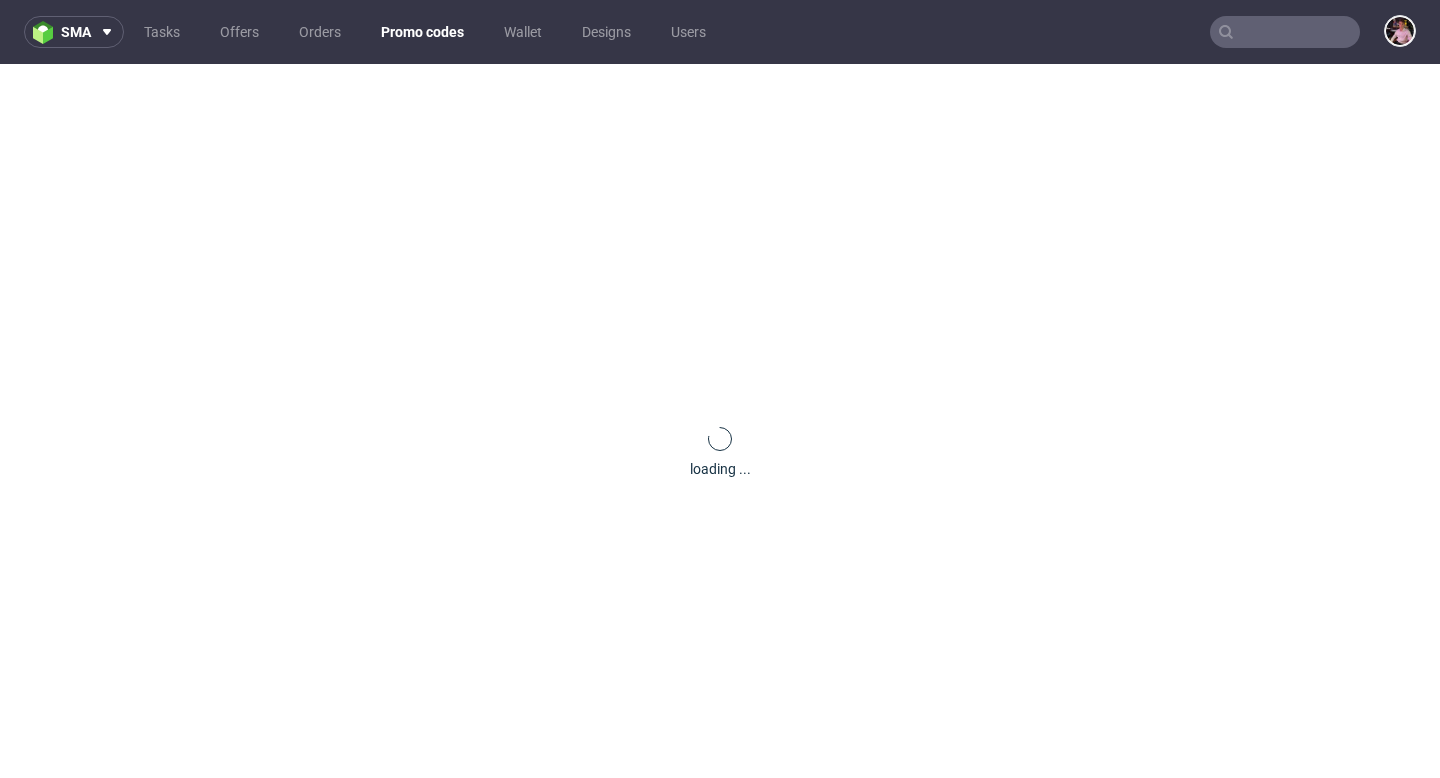 scroll, scrollTop: 0, scrollLeft: 0, axis: both 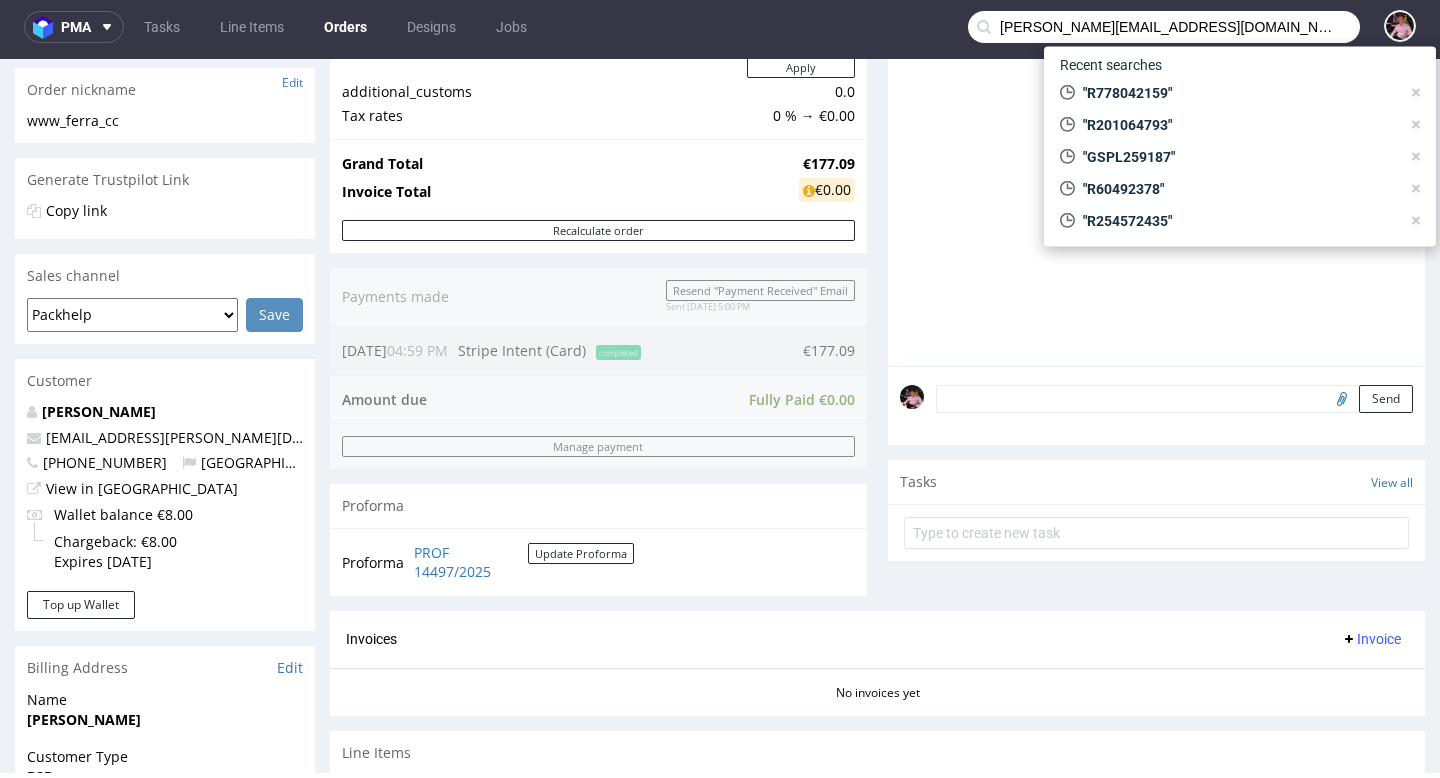 type on "maria@neutrebrand.com" 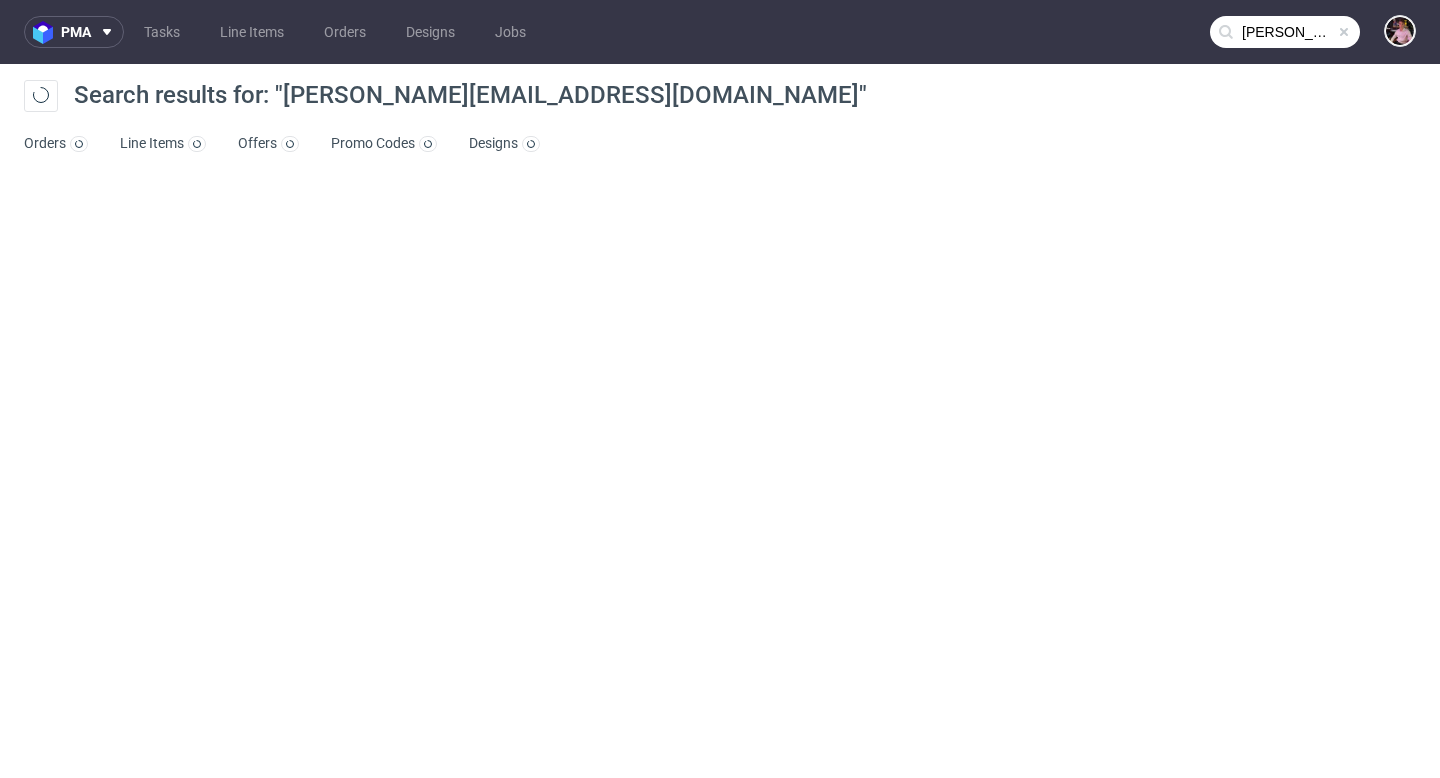 scroll, scrollTop: 0, scrollLeft: 0, axis: both 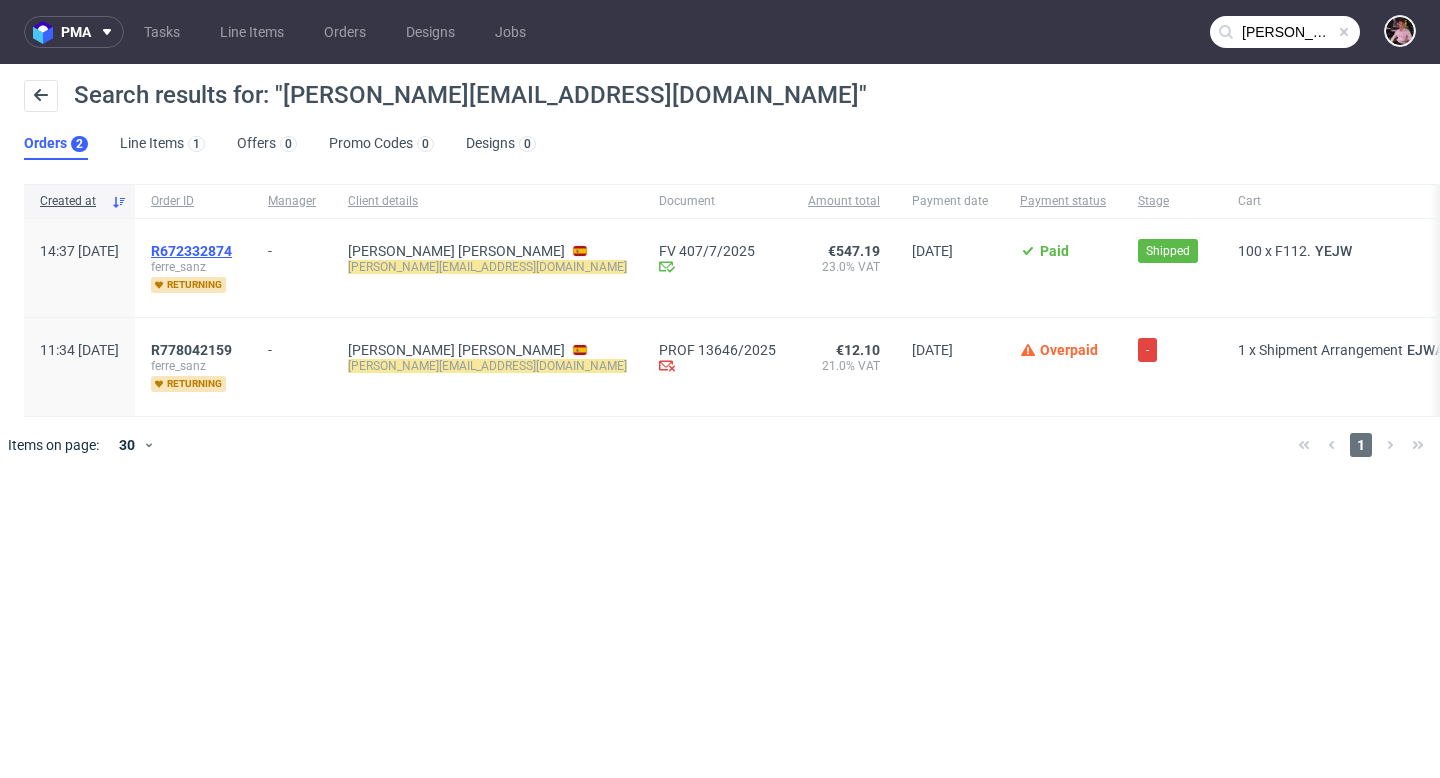 click on "R672332874" at bounding box center (191, 251) 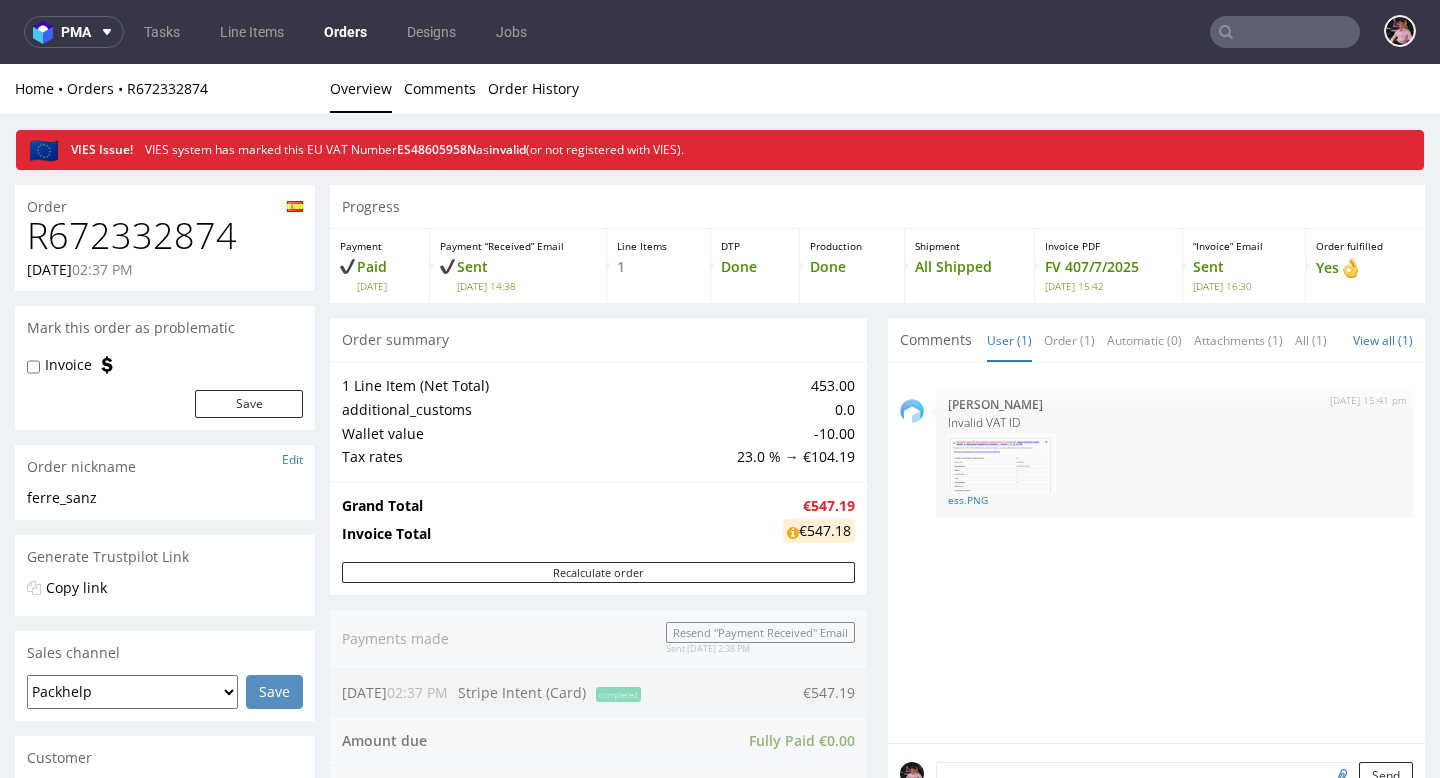 scroll, scrollTop: 0, scrollLeft: 0, axis: both 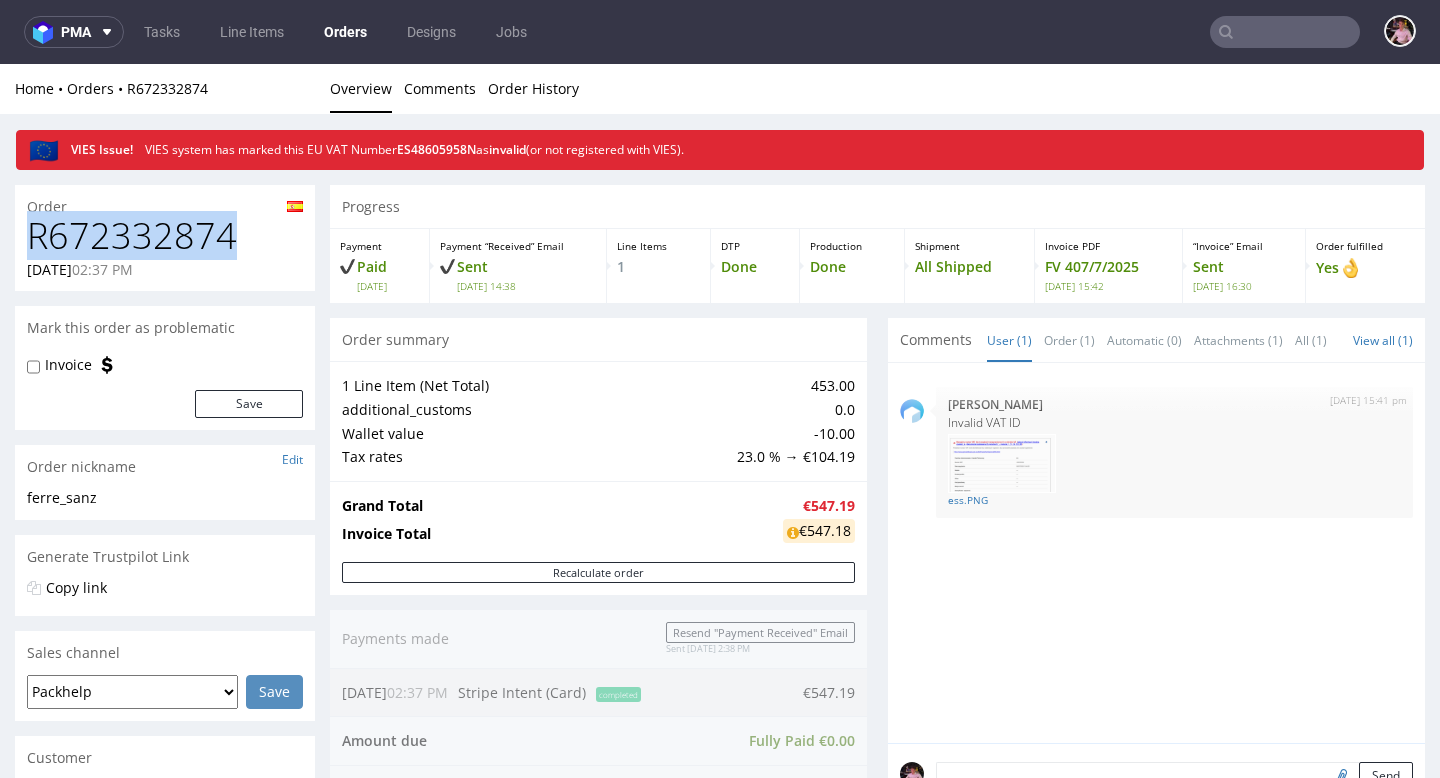 click on "R672332874" at bounding box center (165, 236) 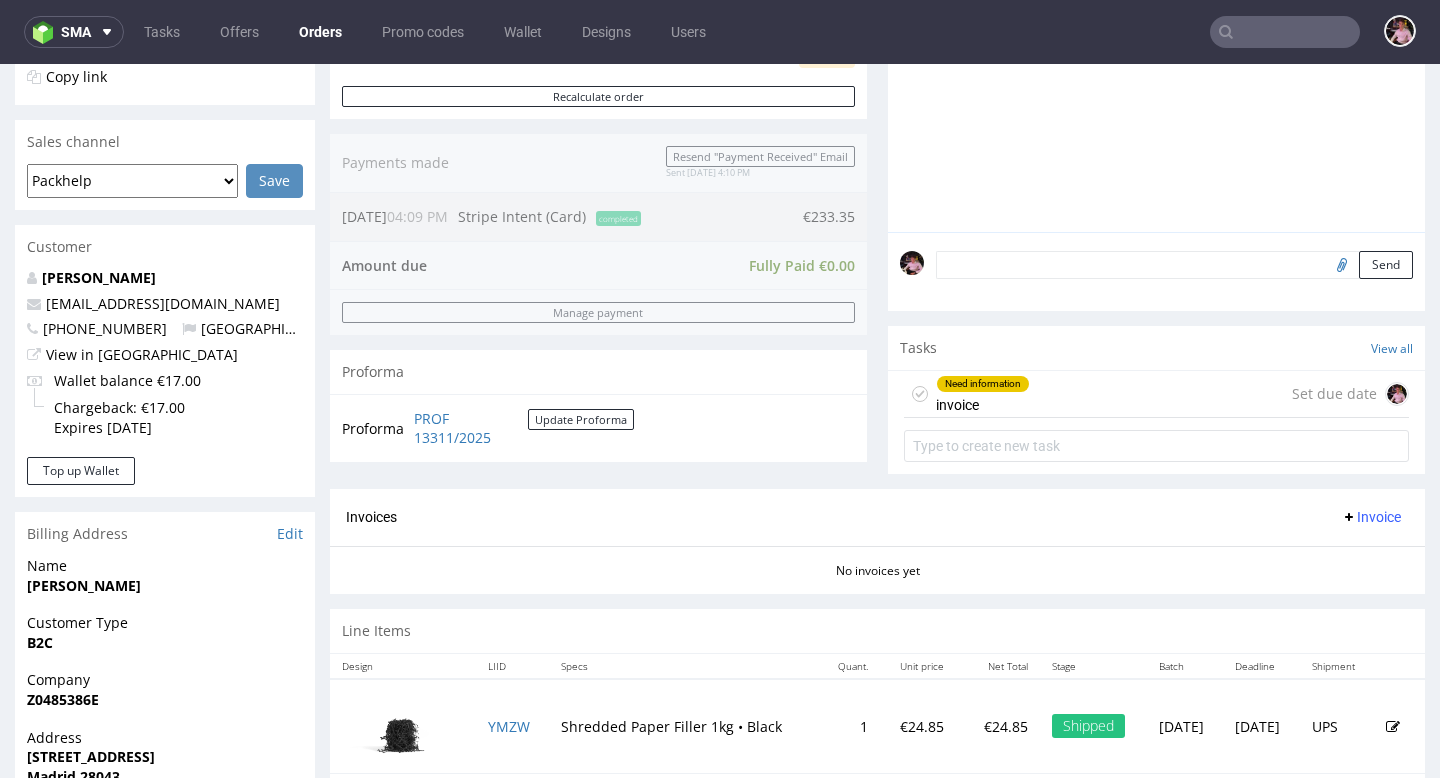 scroll, scrollTop: 458, scrollLeft: 0, axis: vertical 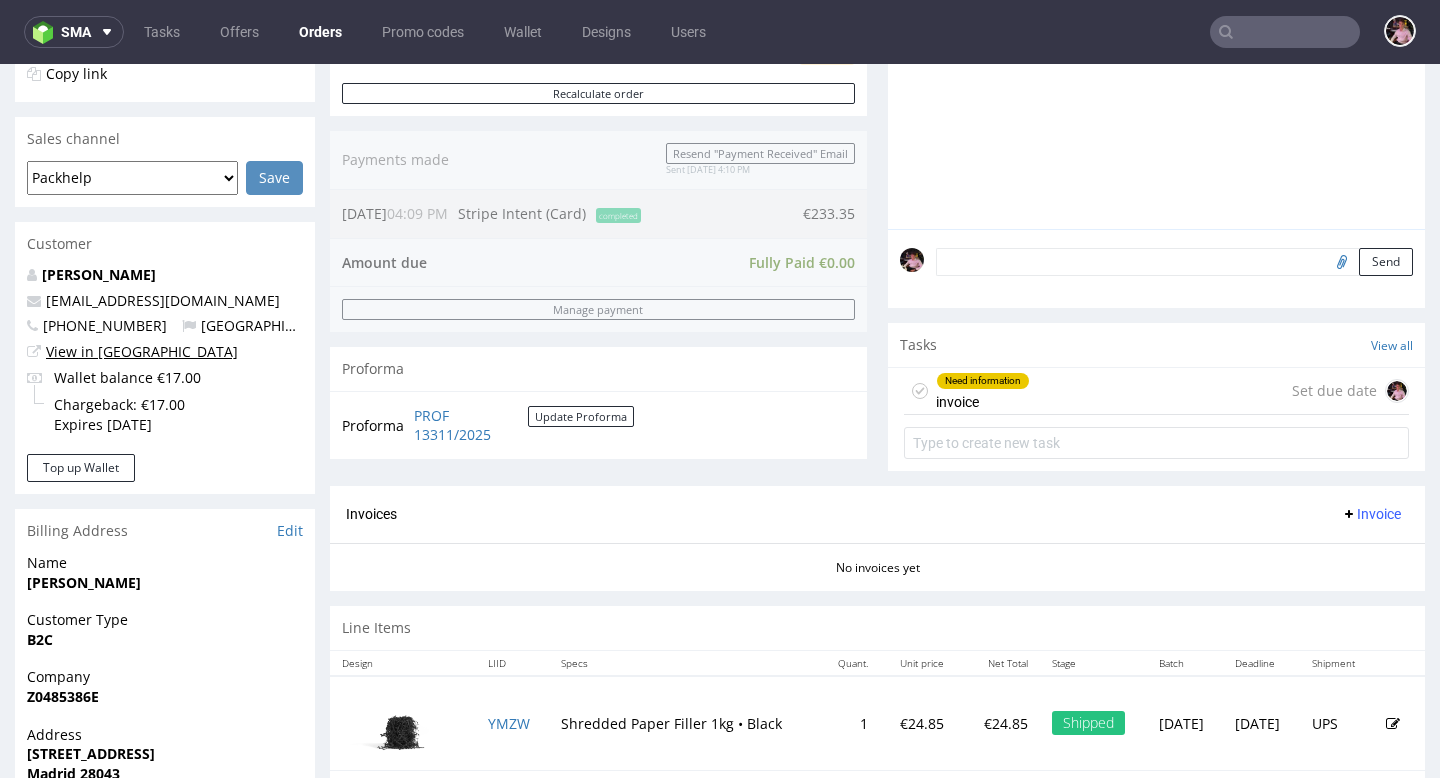 click on "View in [GEOGRAPHIC_DATA]" at bounding box center (142, 351) 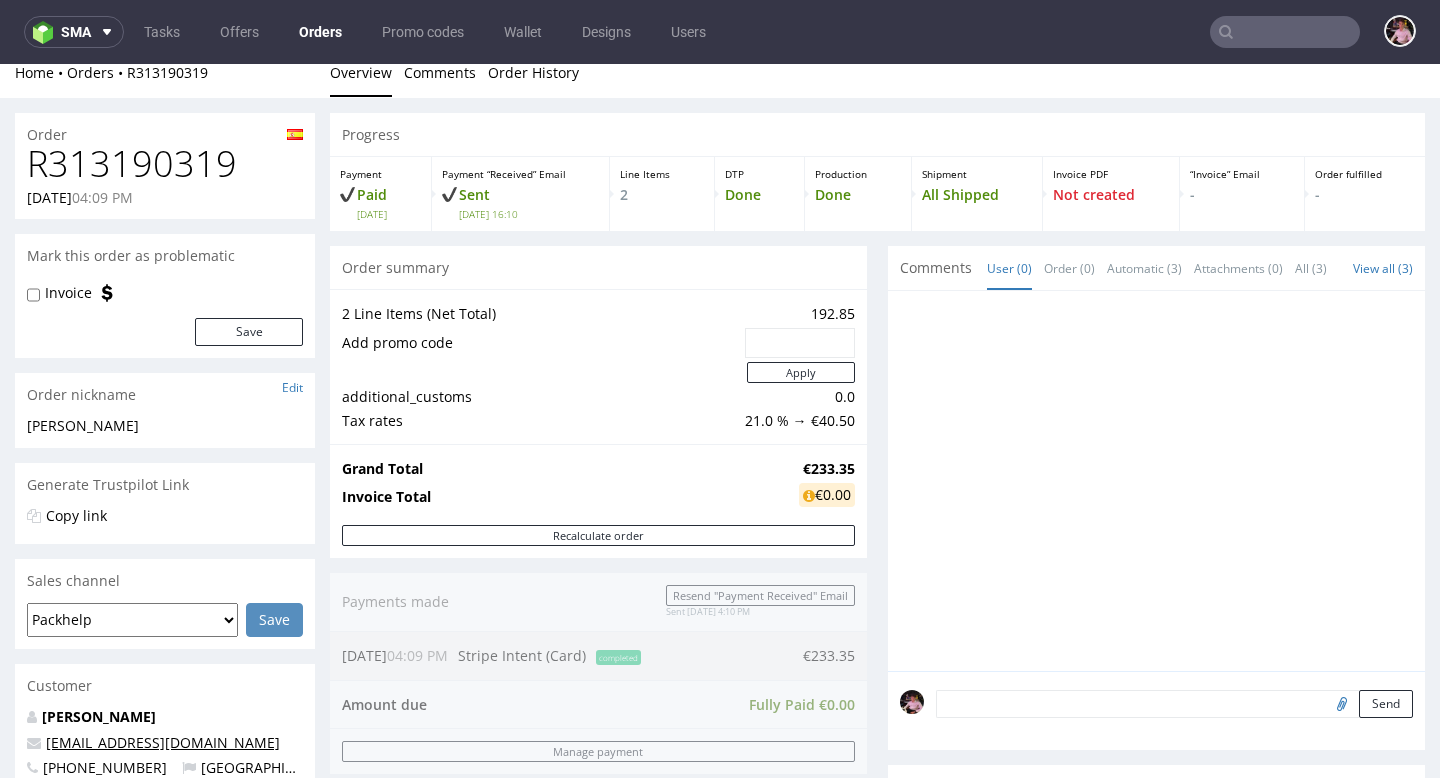 scroll, scrollTop: 0, scrollLeft: 0, axis: both 